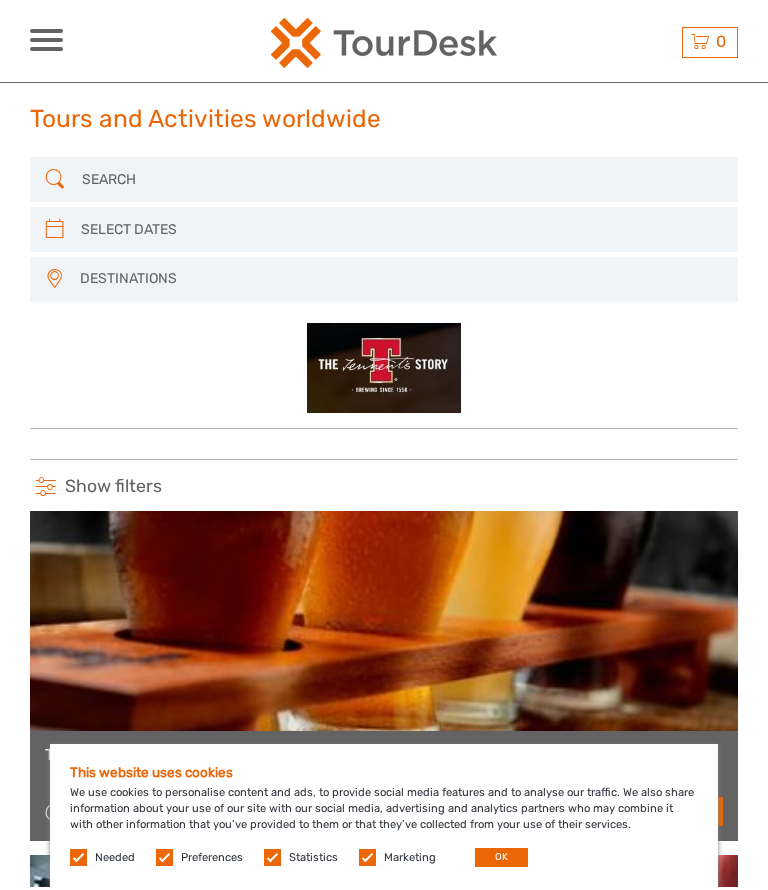 scroll, scrollTop: 0, scrollLeft: 0, axis: both 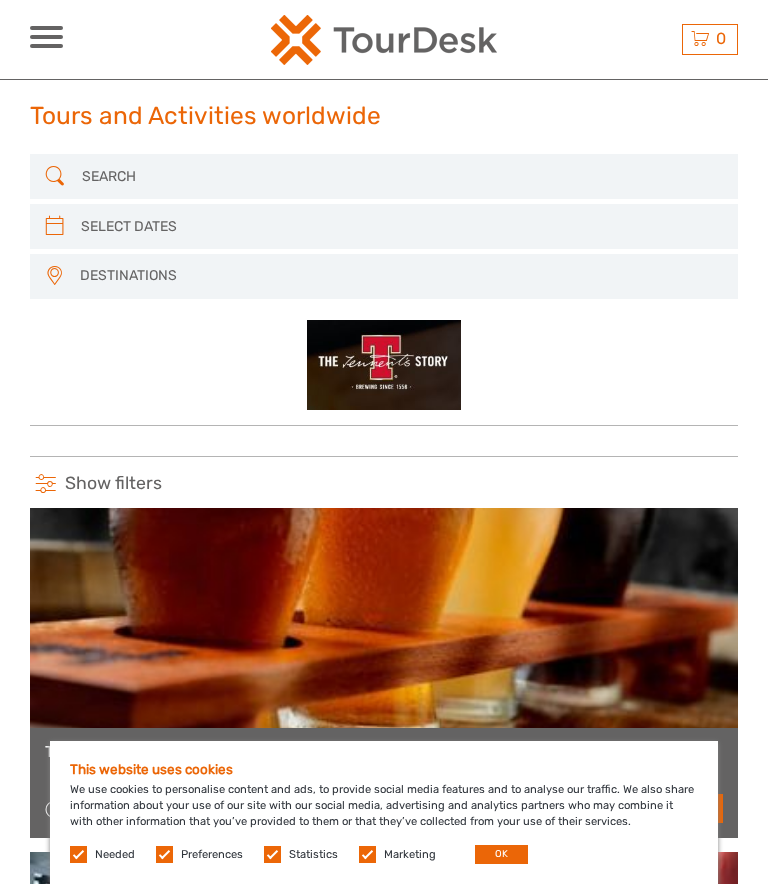 click at bounding box center [383, 176] 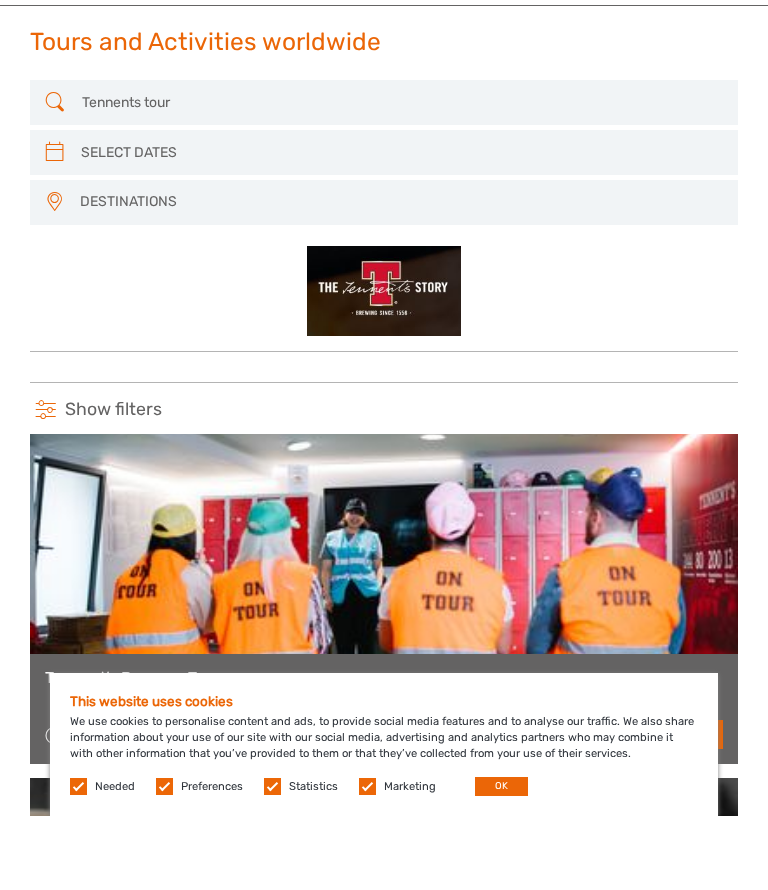click on "Tennents tour" at bounding box center [383, 176] 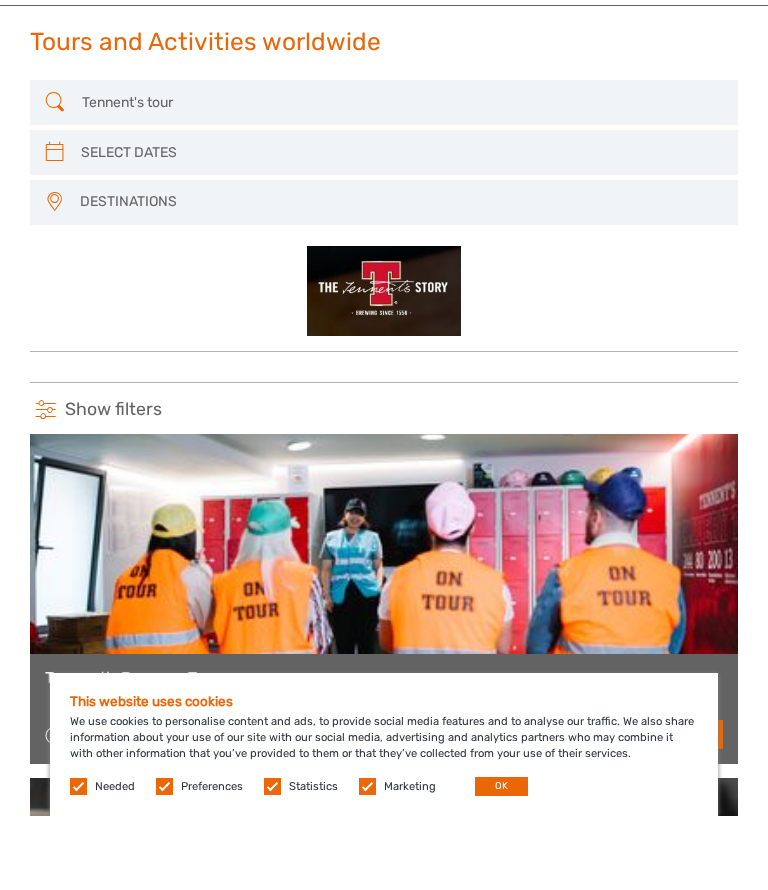 click on "Tennent's tour" at bounding box center (383, 176) 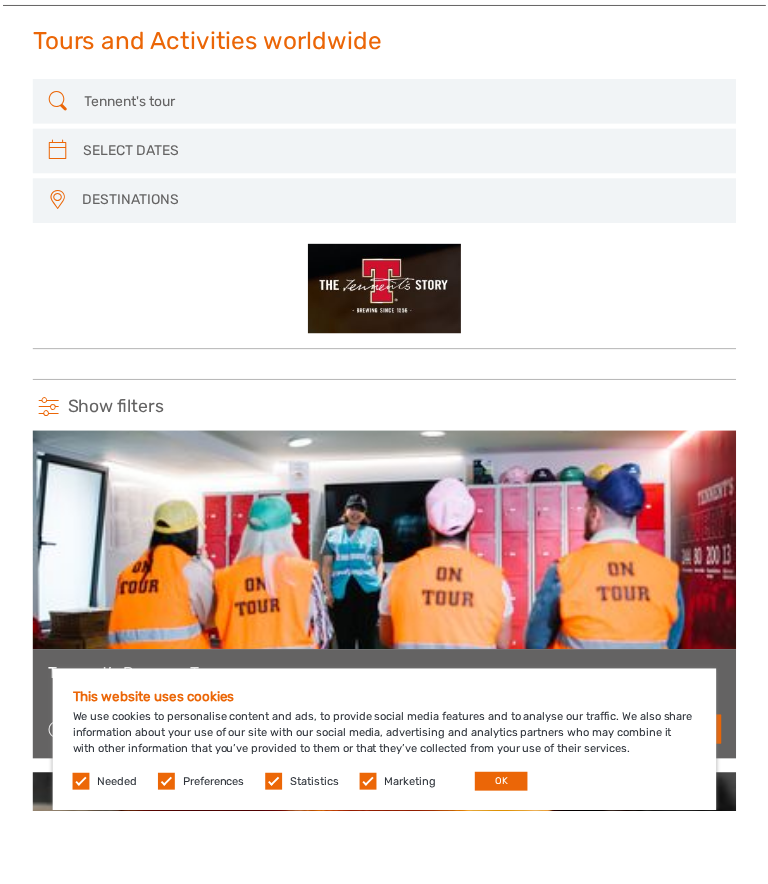 scroll, scrollTop: 74, scrollLeft: 0, axis: vertical 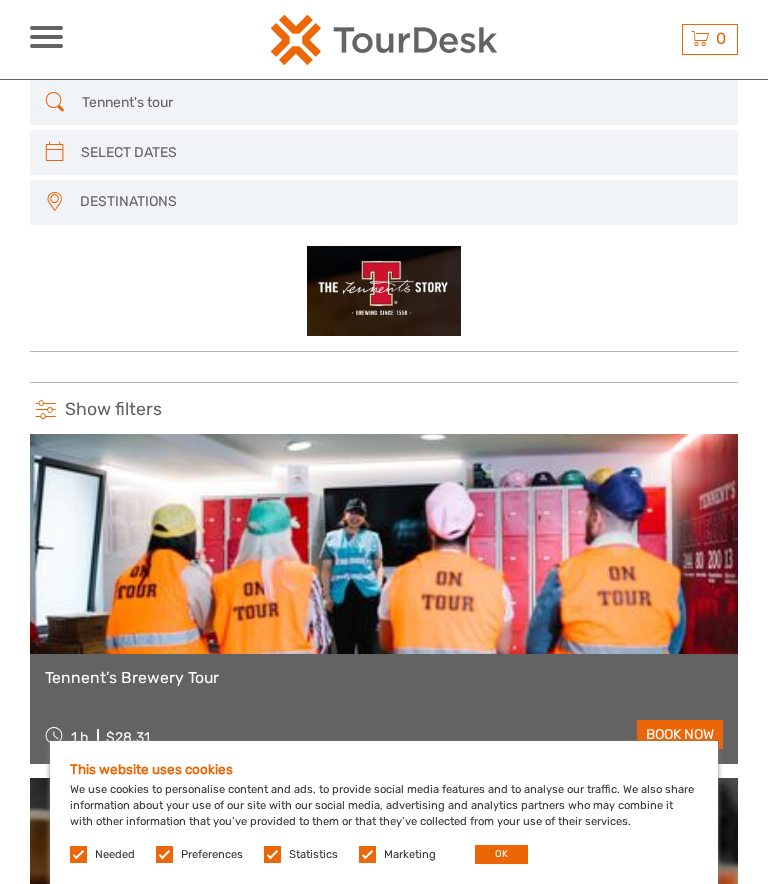 click at bounding box center (383, 291) 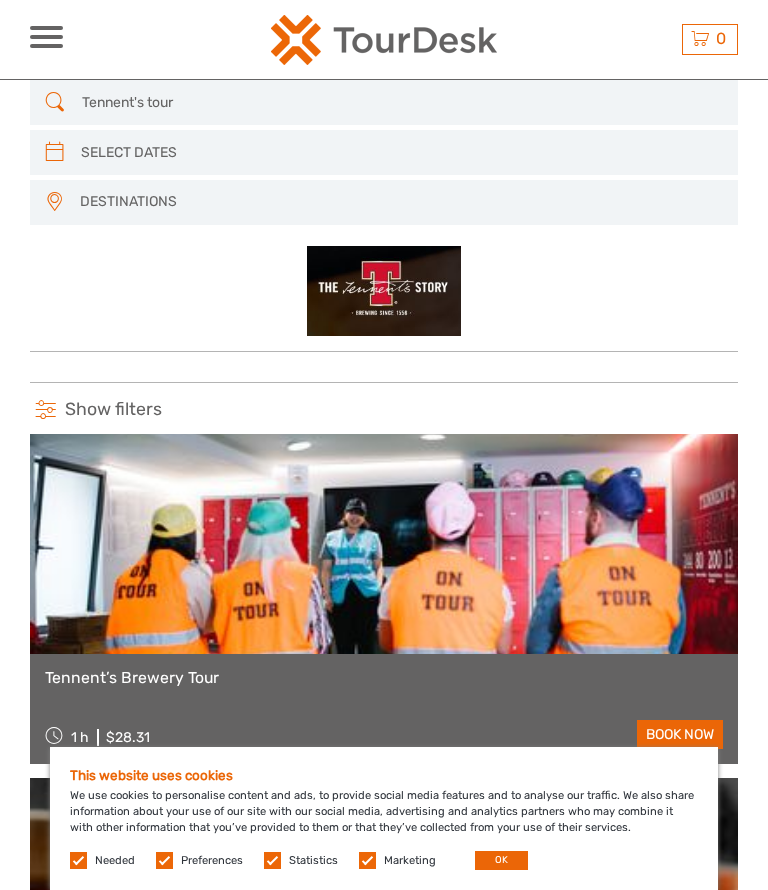 click on "Tennent's tour" at bounding box center (383, 102) 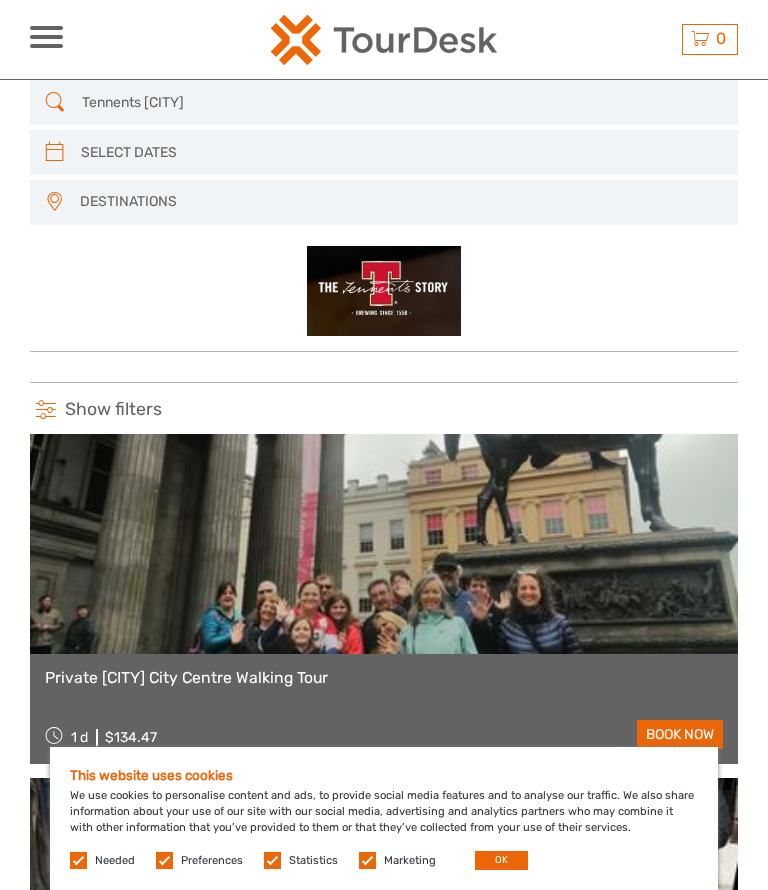 click on "Tennents Glasgow" at bounding box center (383, 102) 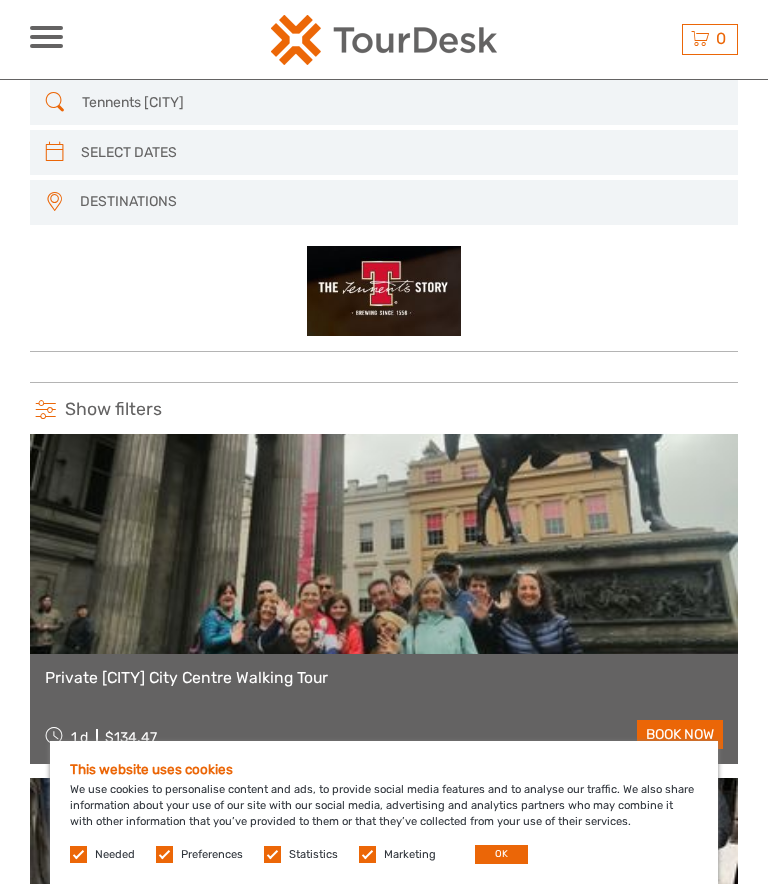 click at bounding box center (55, 102) 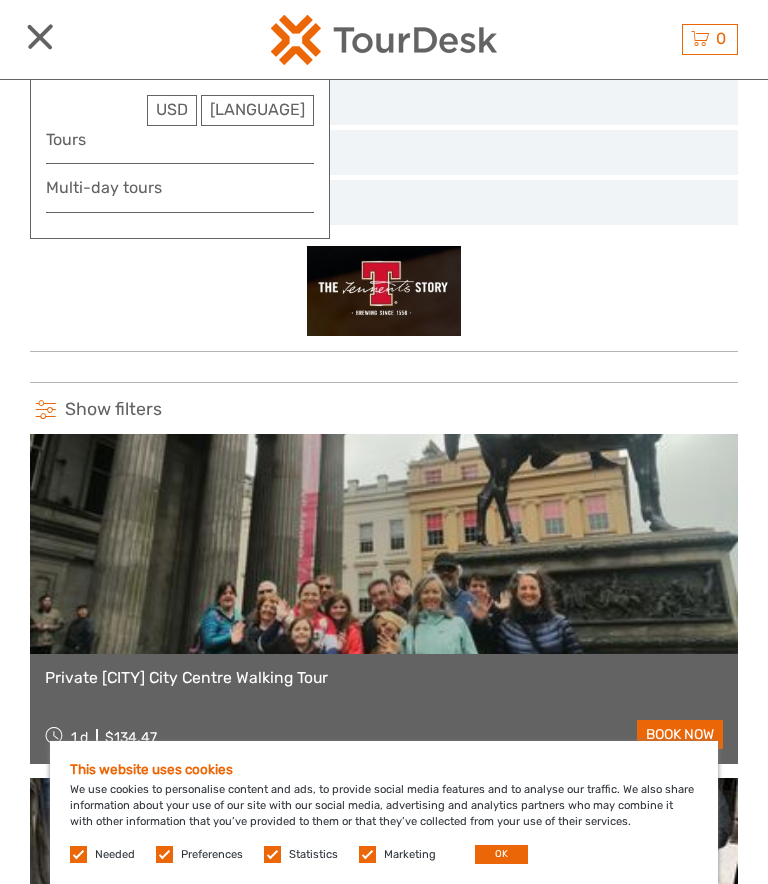 click on "Tours" at bounding box center (180, 139) 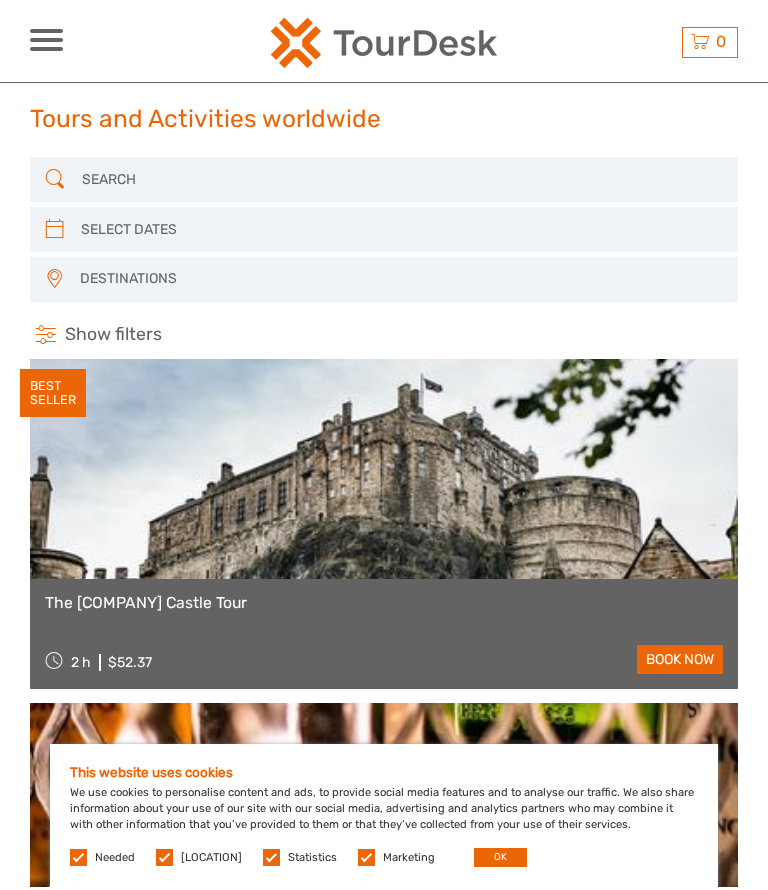 scroll, scrollTop: 0, scrollLeft: 0, axis: both 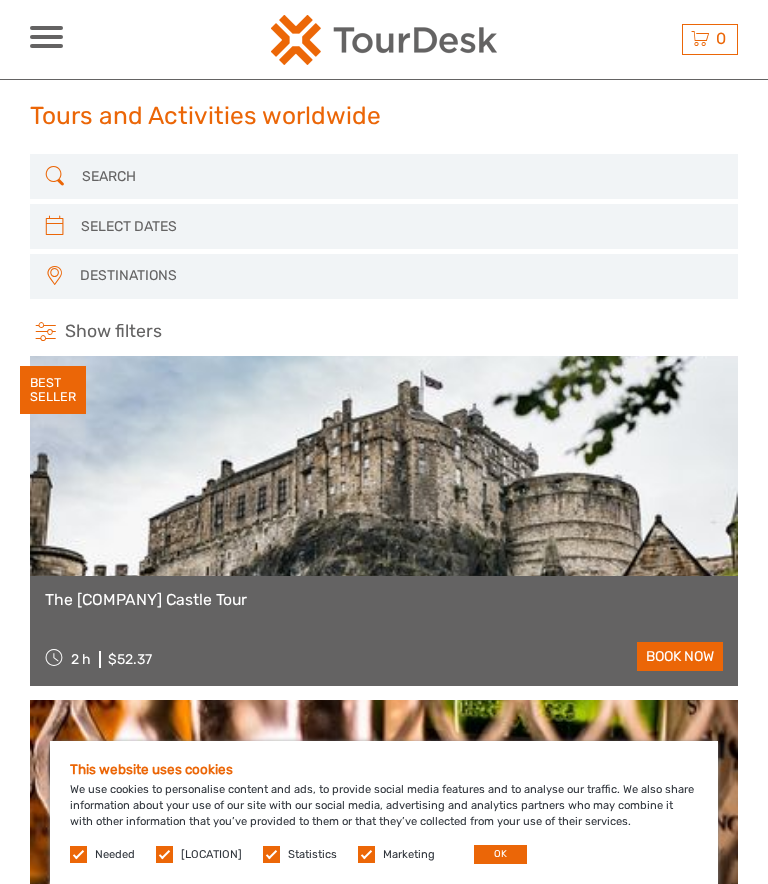 click at bounding box center [383, 176] 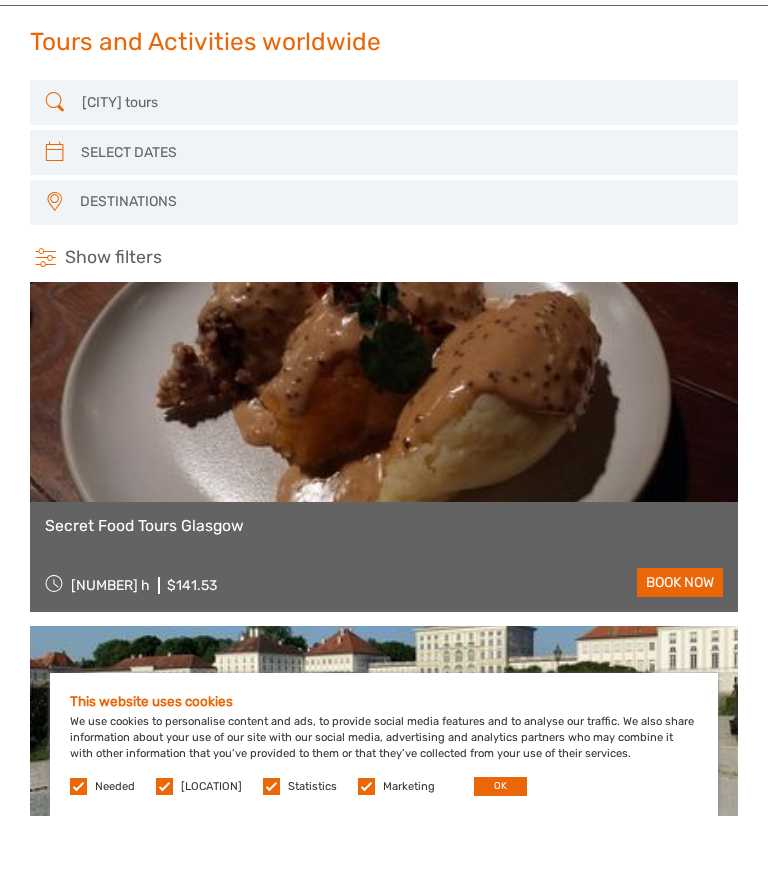 click on "Glasgow tours" at bounding box center (384, 176) 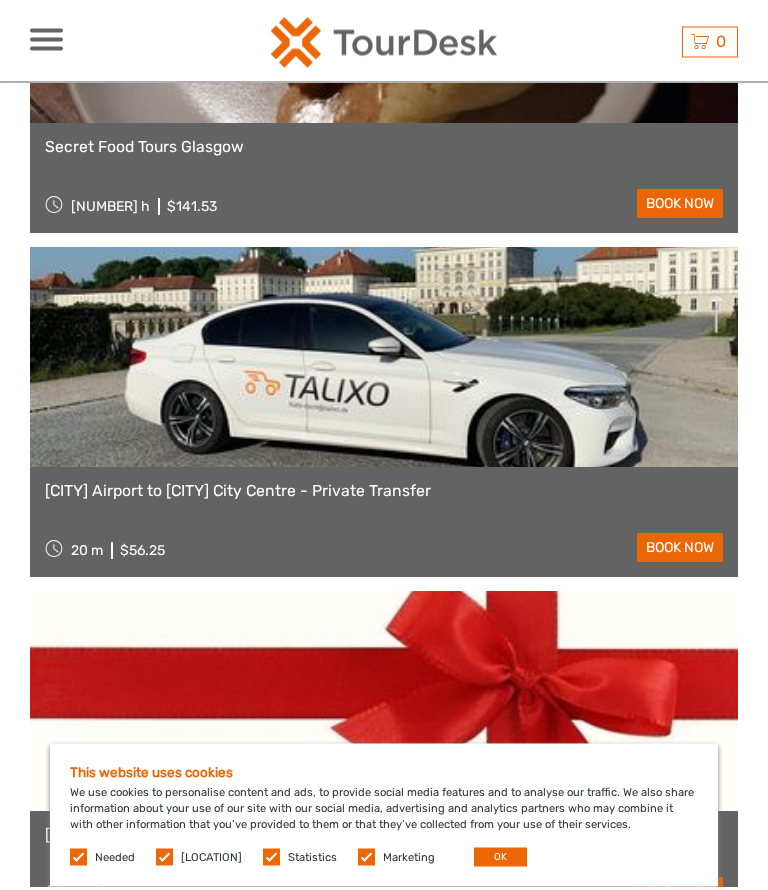 scroll, scrollTop: 0, scrollLeft: 0, axis: both 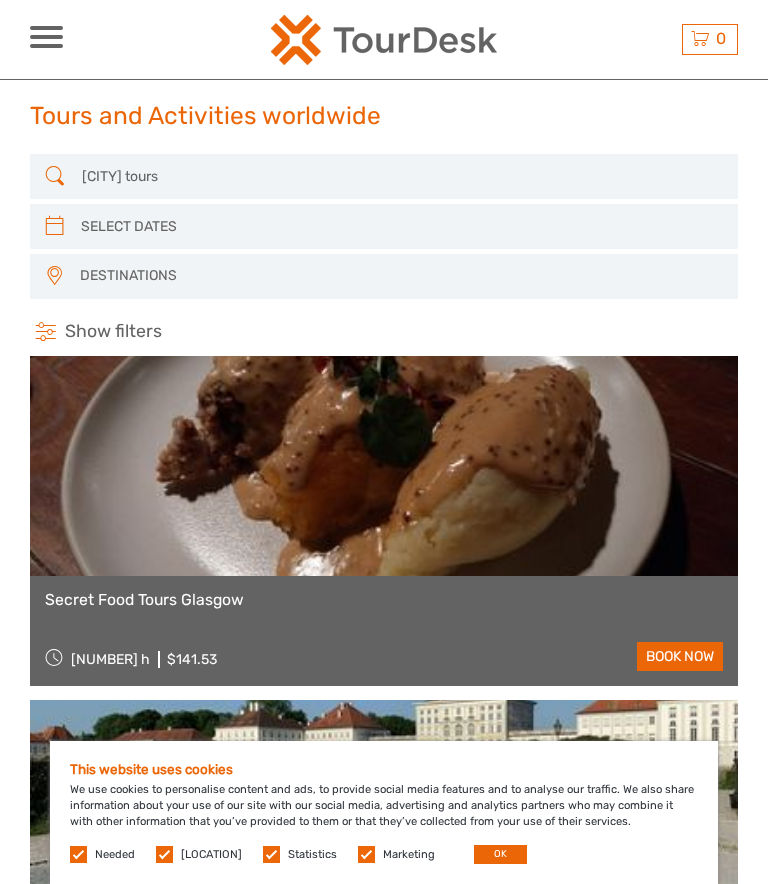 click on "Glasgow tours" at bounding box center (383, 176) 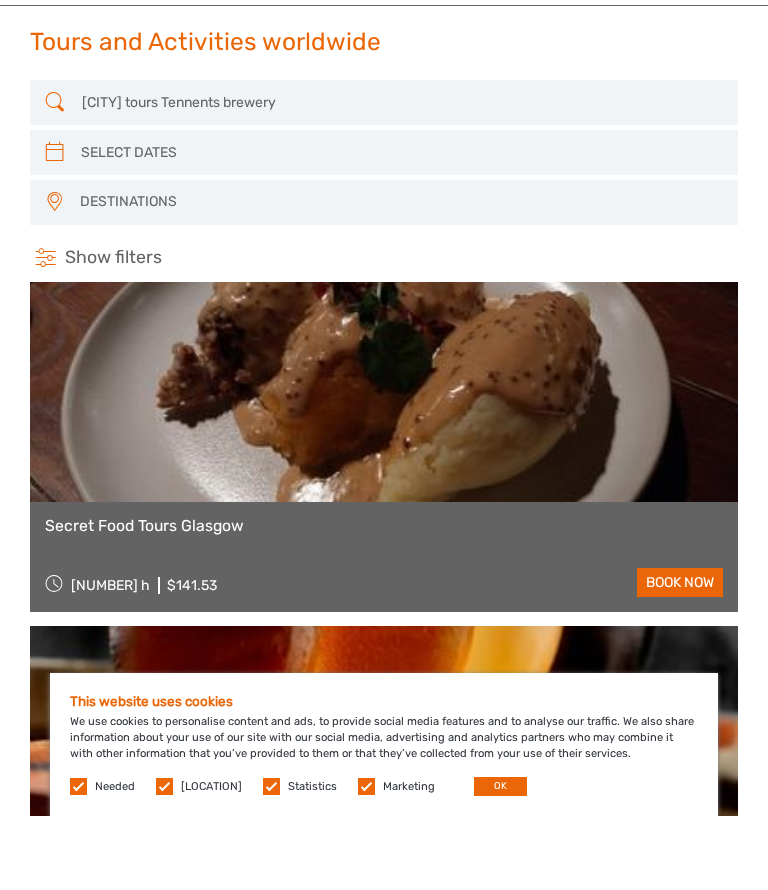 click on "Glasgow tours  Tennents brewery" at bounding box center (383, 176) 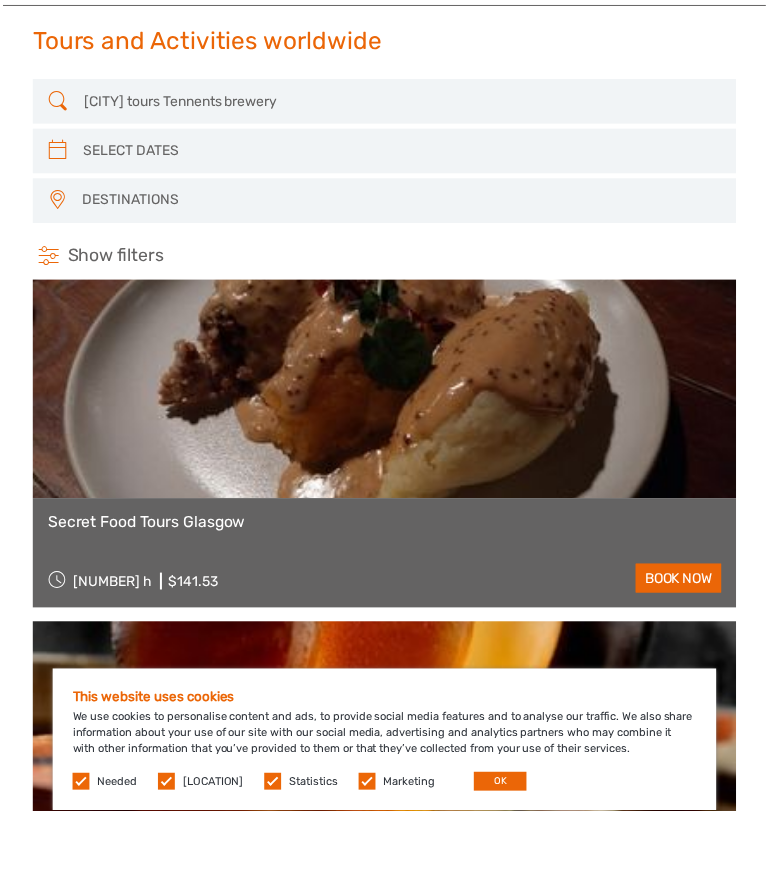 scroll, scrollTop: 74, scrollLeft: 0, axis: vertical 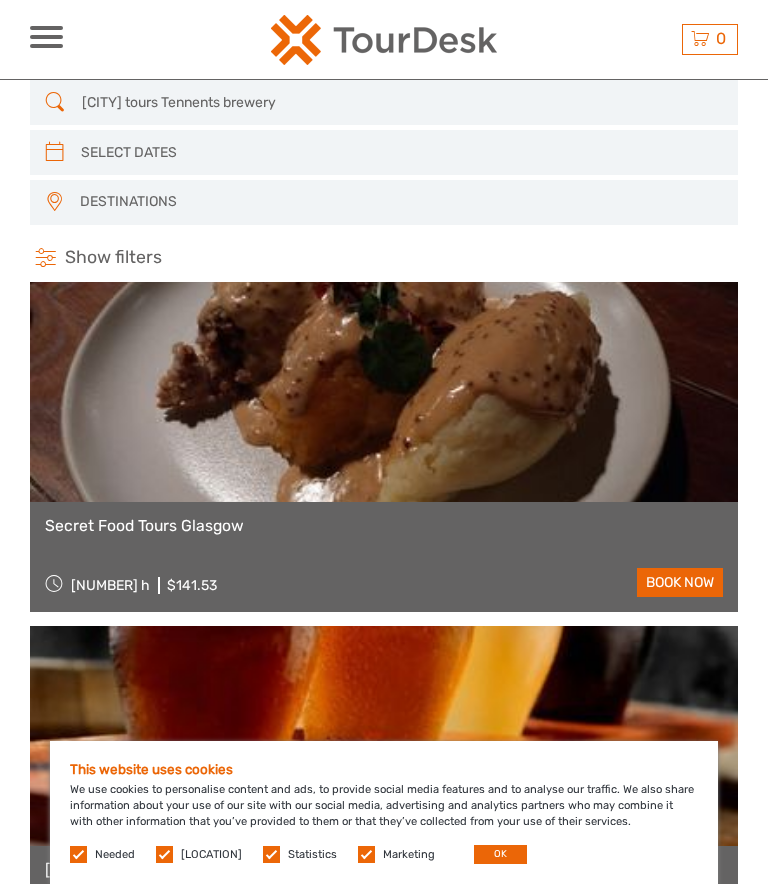 click on "Glasgow tours  Tennents brewery" at bounding box center (383, 102) 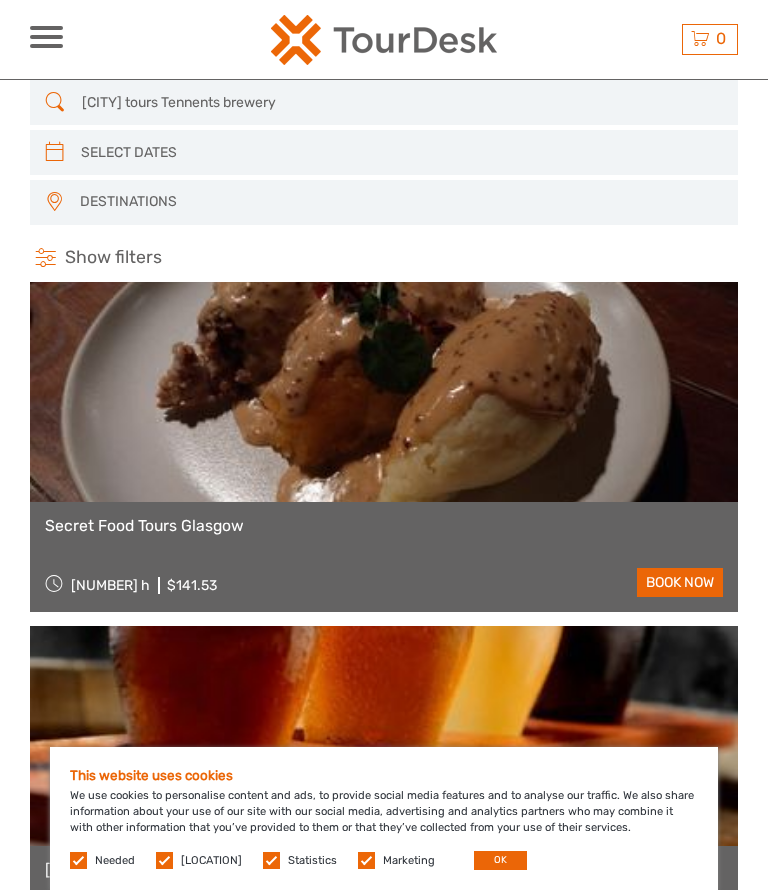 click at bounding box center [55, 102] 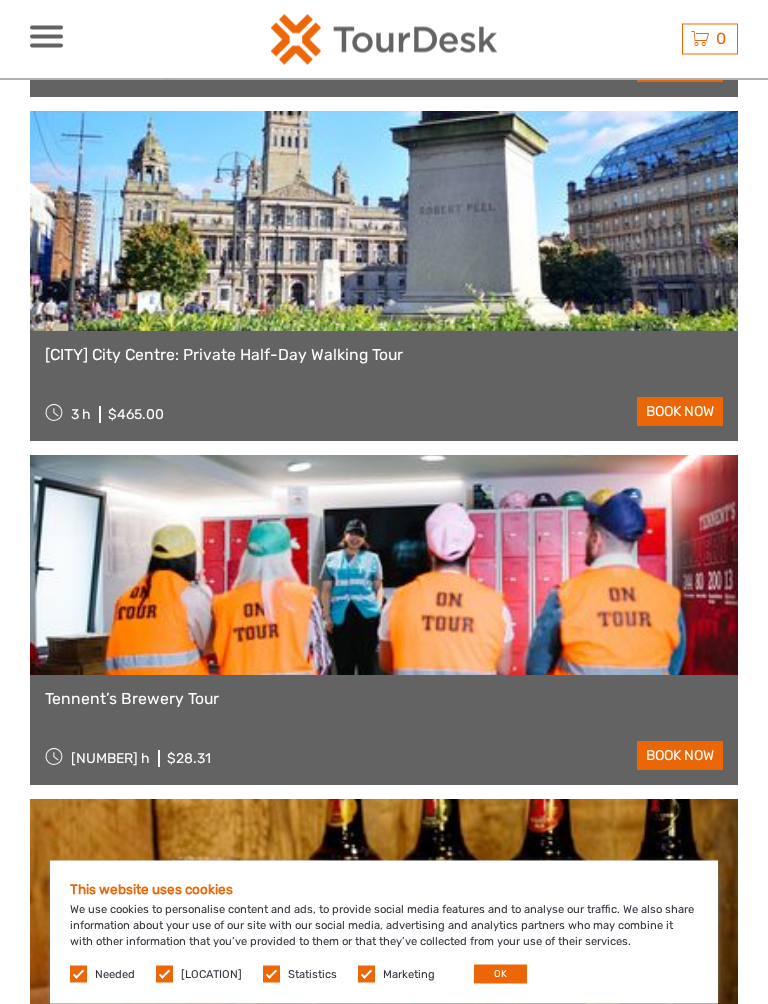 scroll, scrollTop: 1630, scrollLeft: 0, axis: vertical 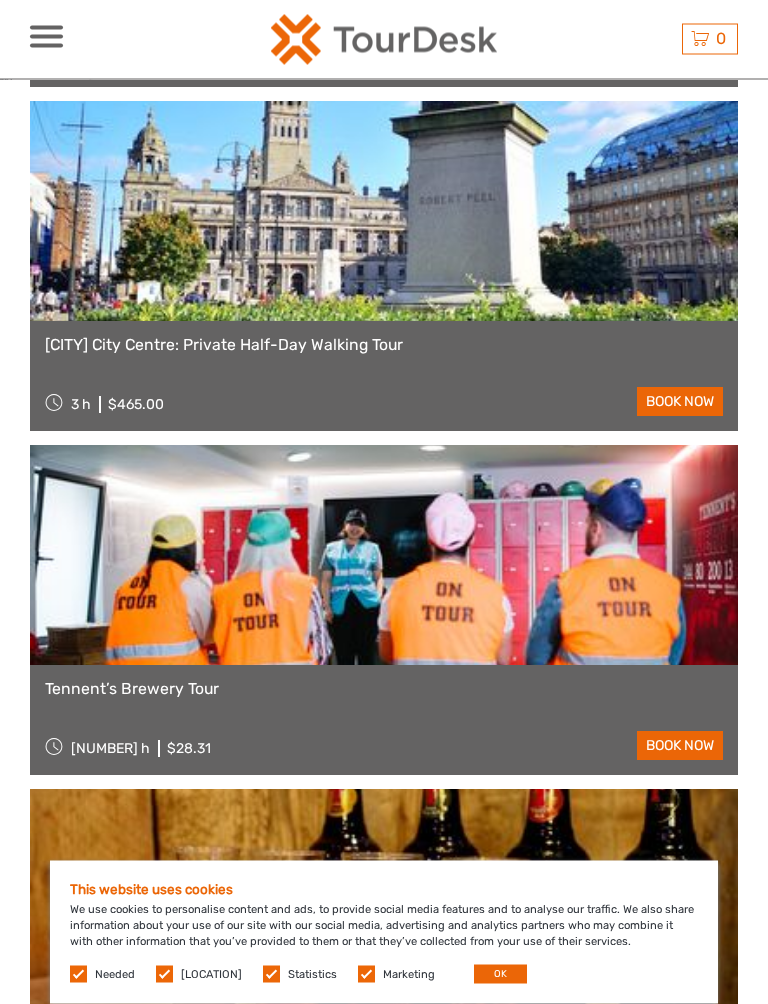 click on "book now" at bounding box center [680, 746] 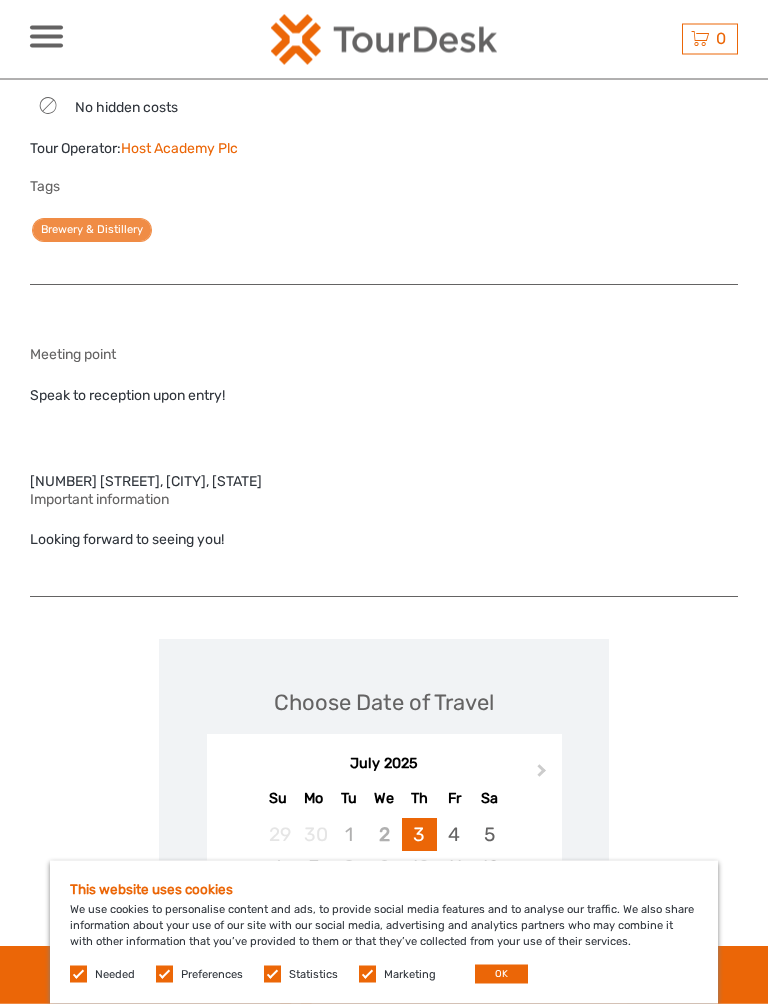 scroll, scrollTop: 1302, scrollLeft: 0, axis: vertical 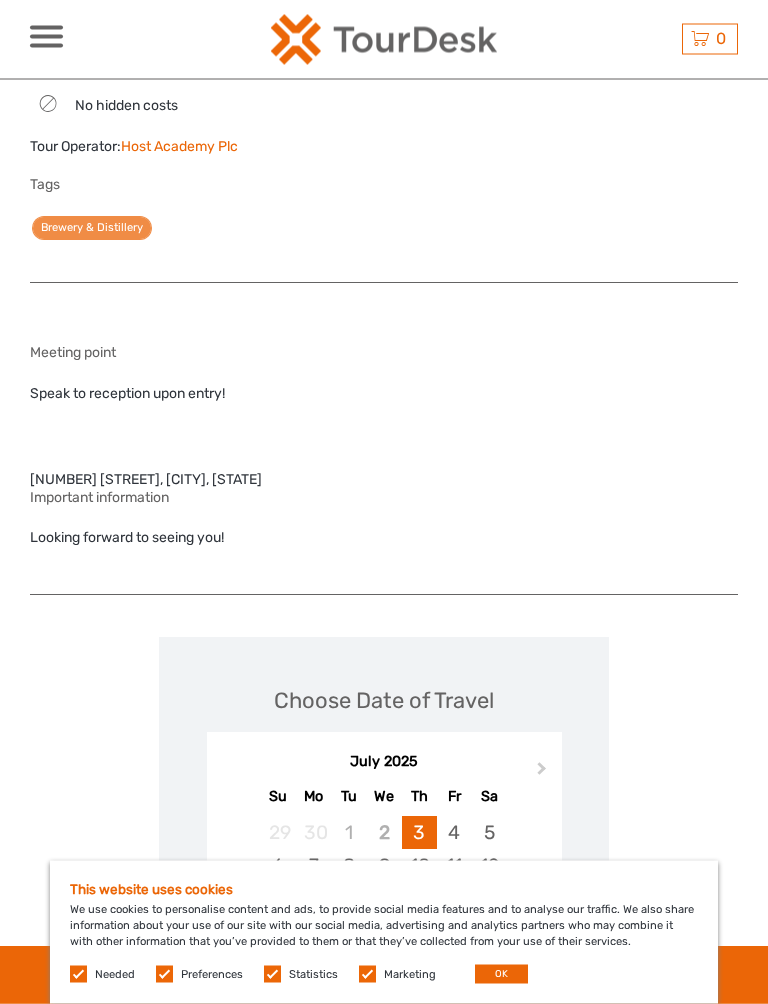 click on "Brewery & Distillery" at bounding box center [92, 229] 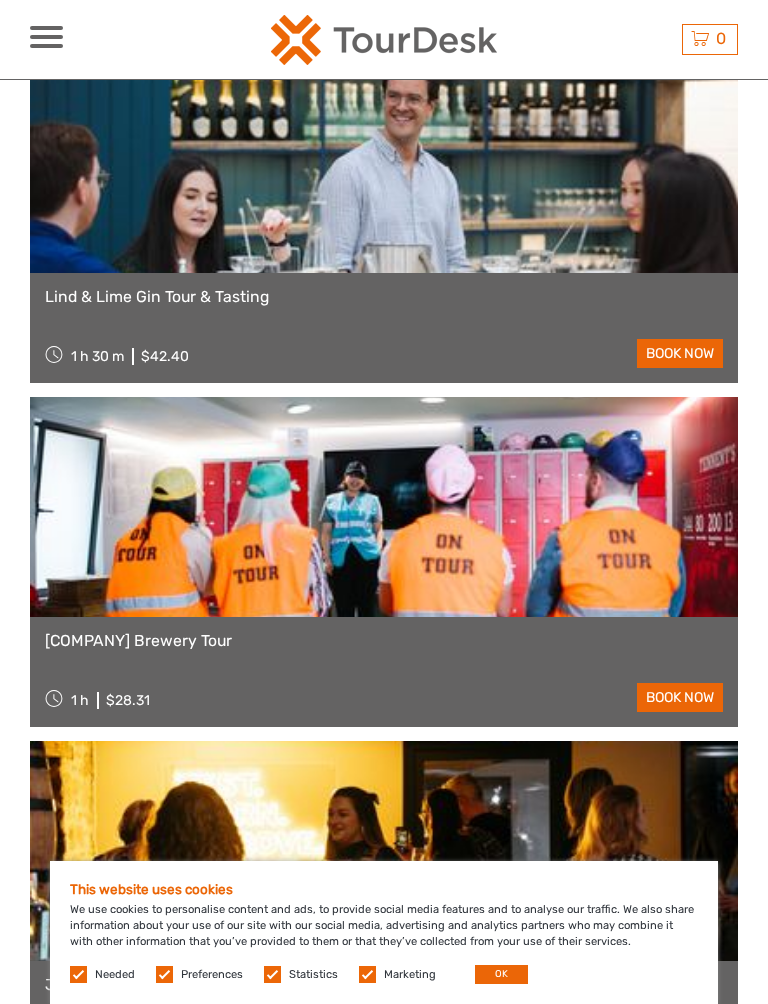 scroll, scrollTop: 2721, scrollLeft: 0, axis: vertical 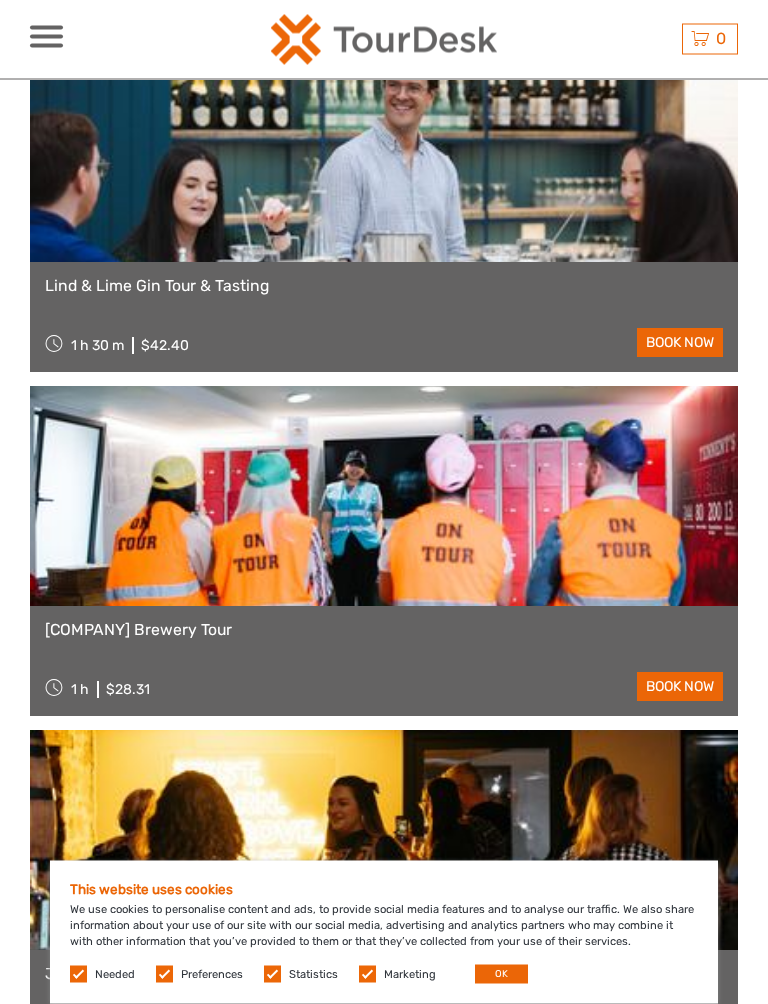 click on "book now" at bounding box center (680, 687) 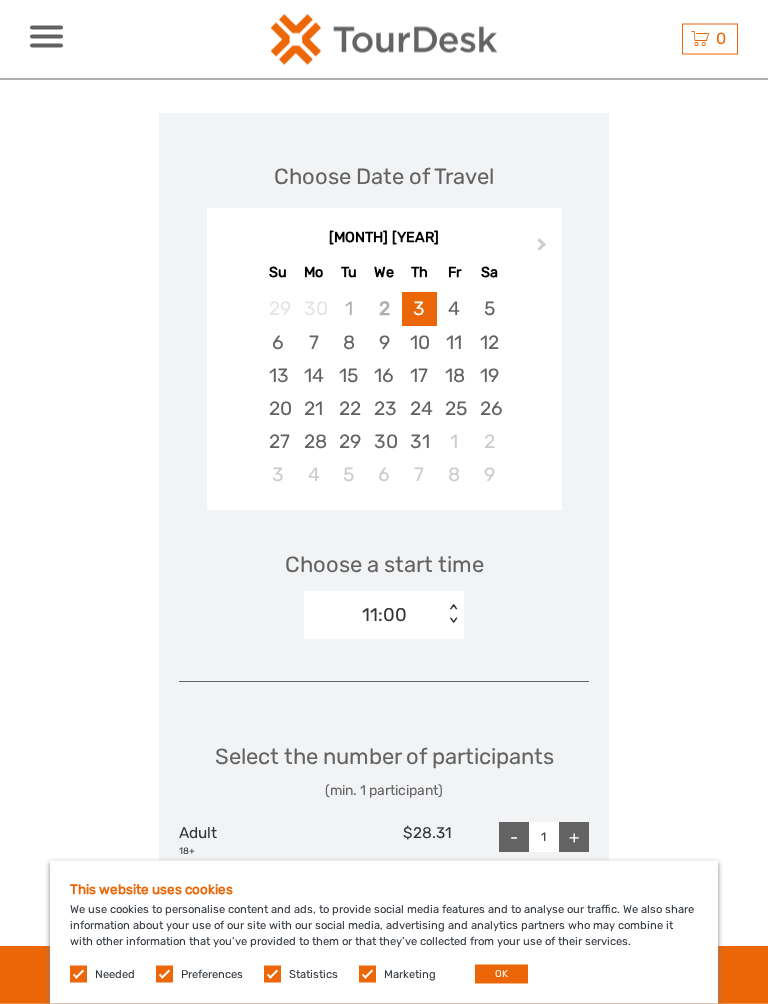 scroll, scrollTop: 1806, scrollLeft: 0, axis: vertical 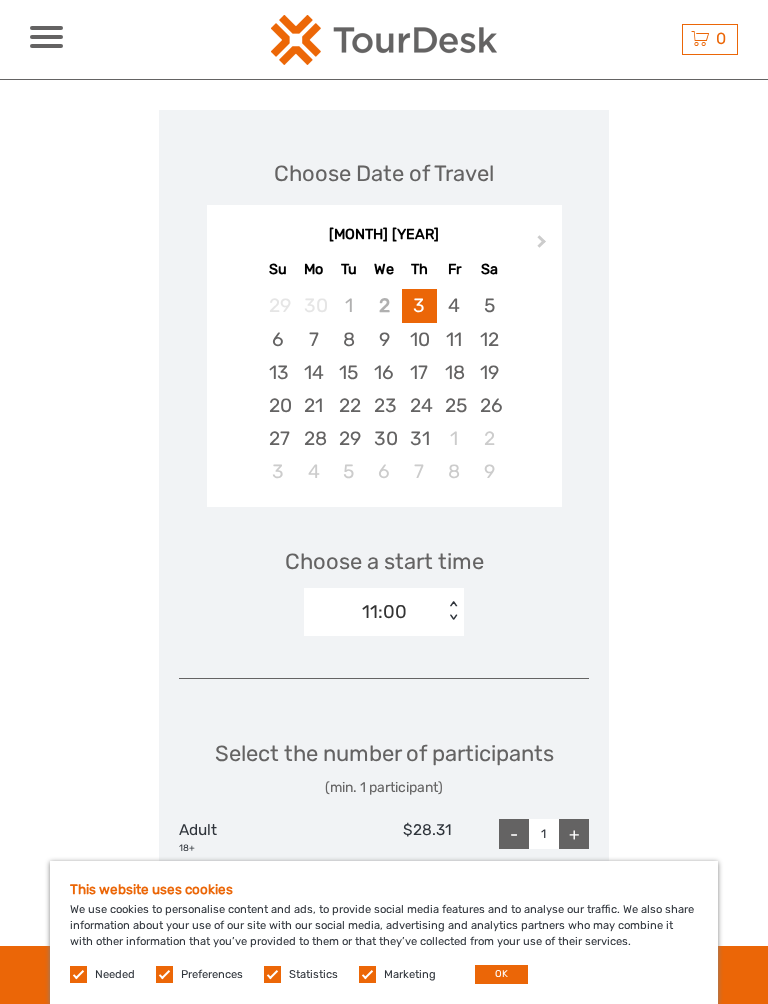 click on "22" at bounding box center [348, 405] 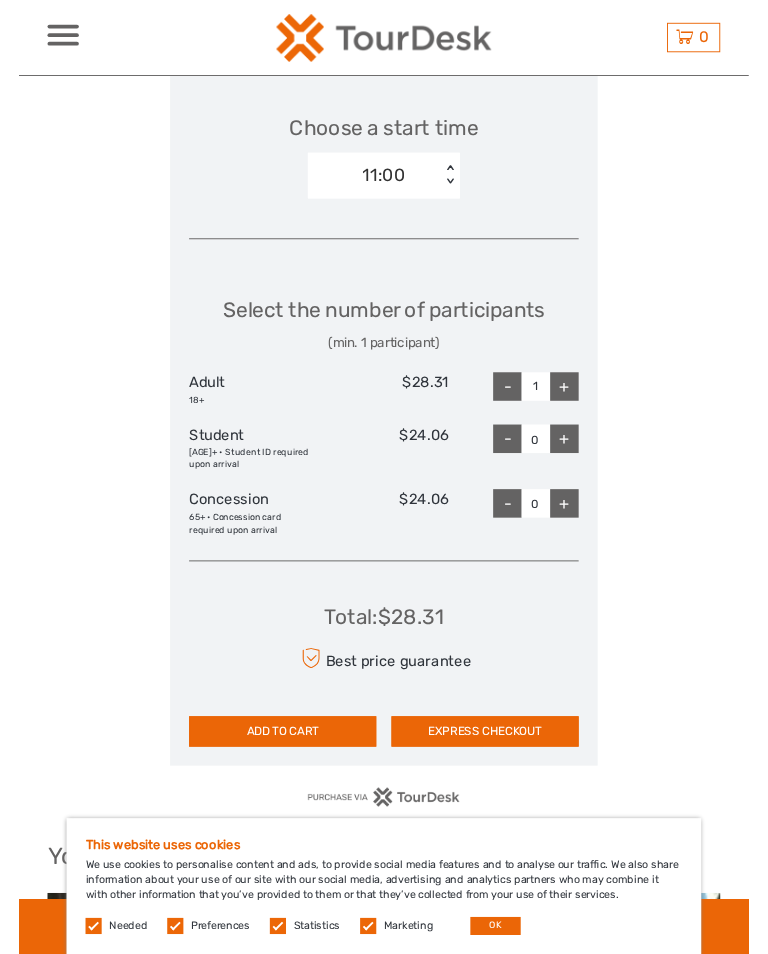 scroll, scrollTop: 2235, scrollLeft: 0, axis: vertical 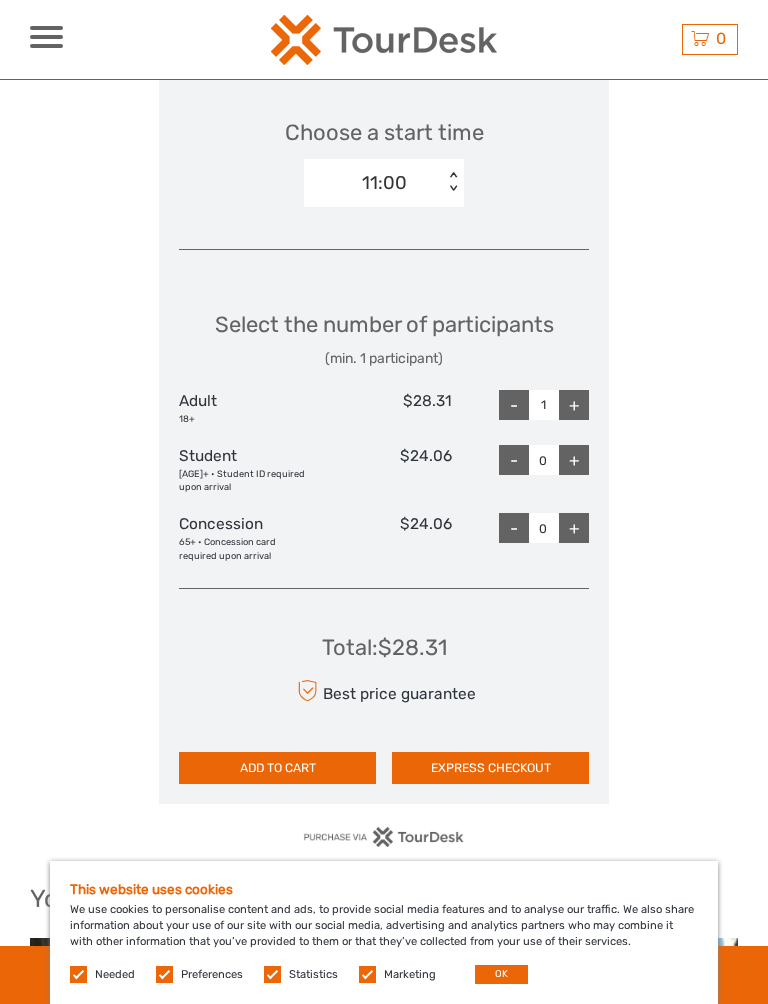 click on "1" at bounding box center (544, 405) 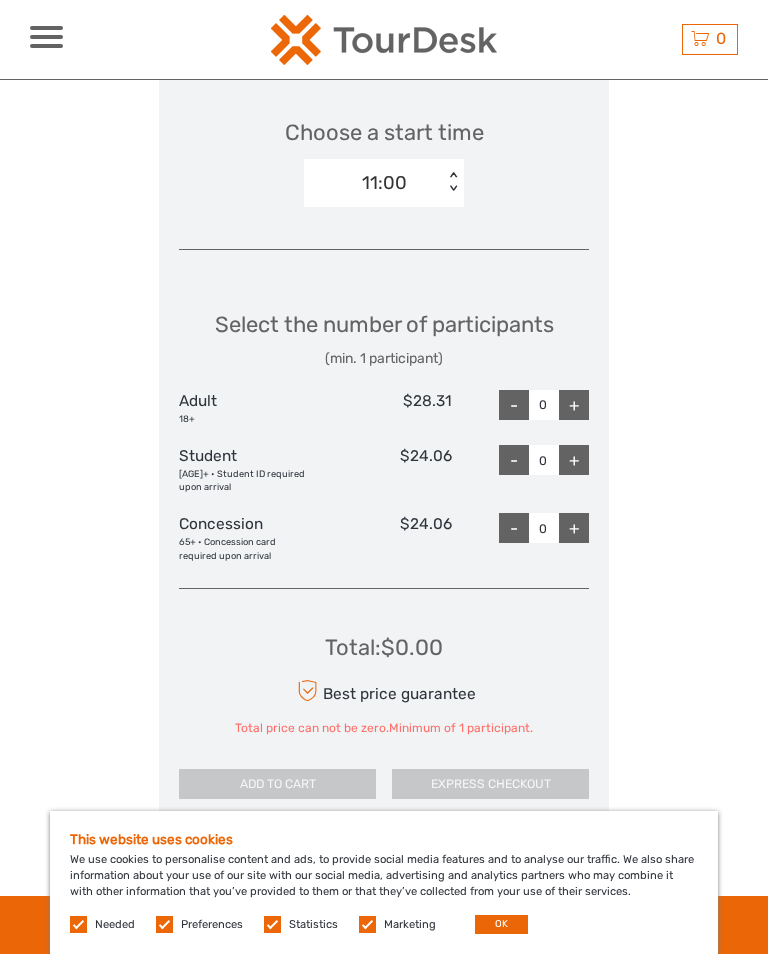type on "2" 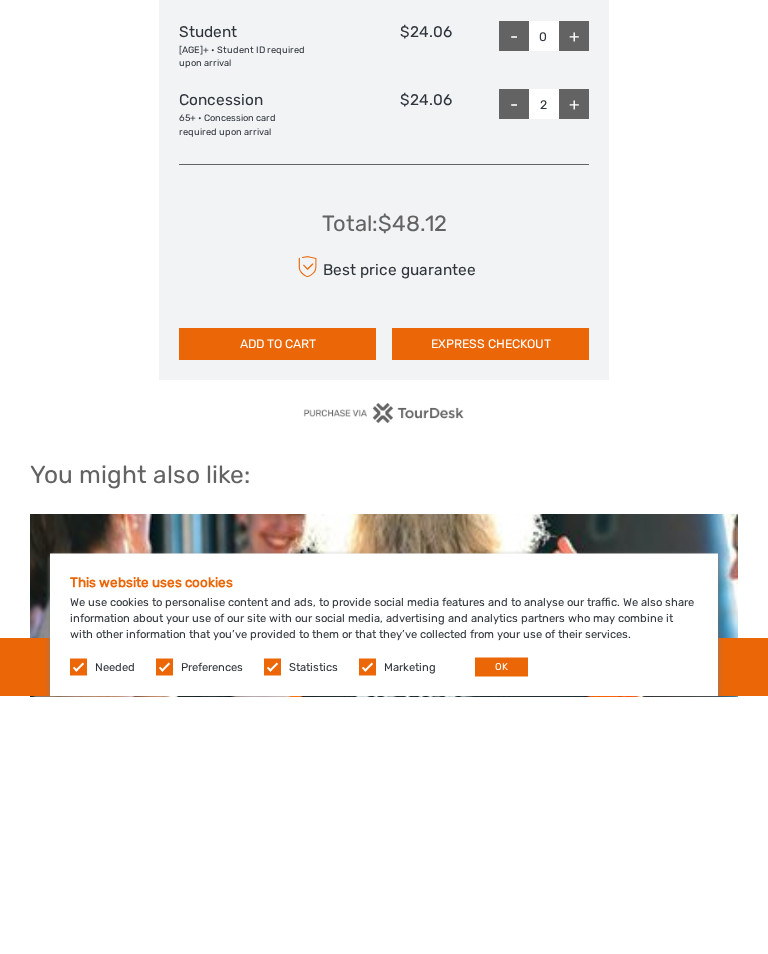 scroll, scrollTop: 2403, scrollLeft: 0, axis: vertical 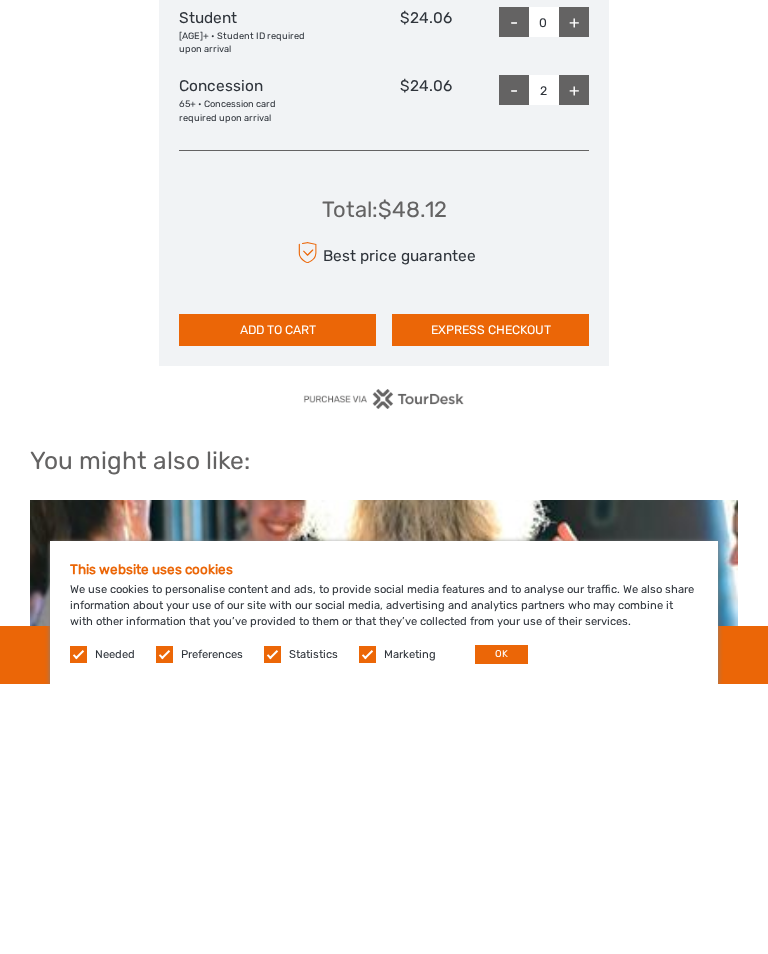 click on "ADD TO CART" at bounding box center (277, 600) 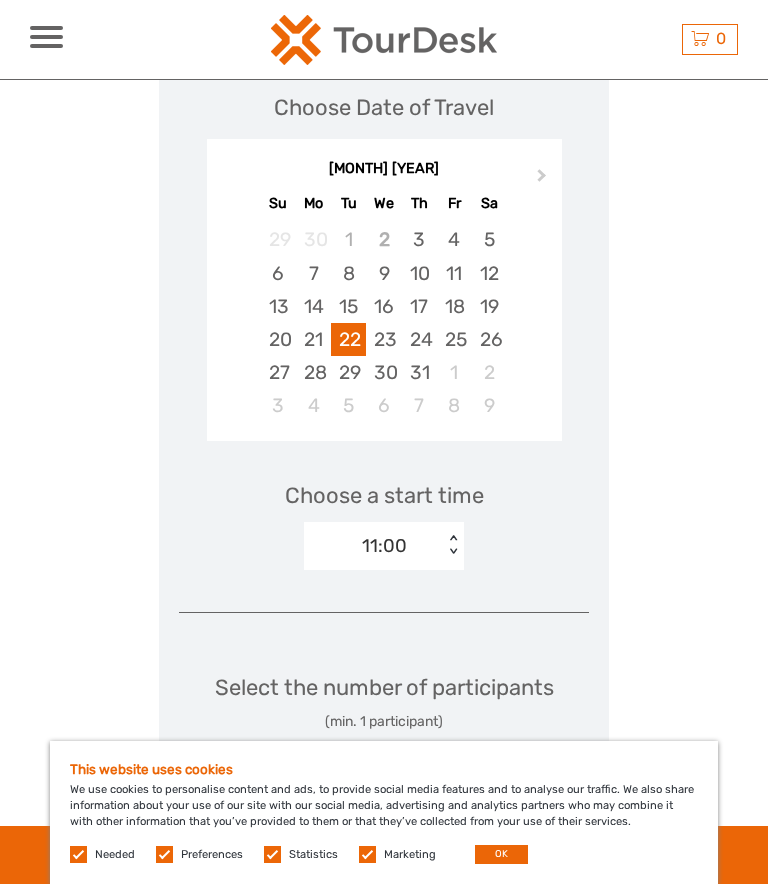 scroll, scrollTop: 1871, scrollLeft: 0, axis: vertical 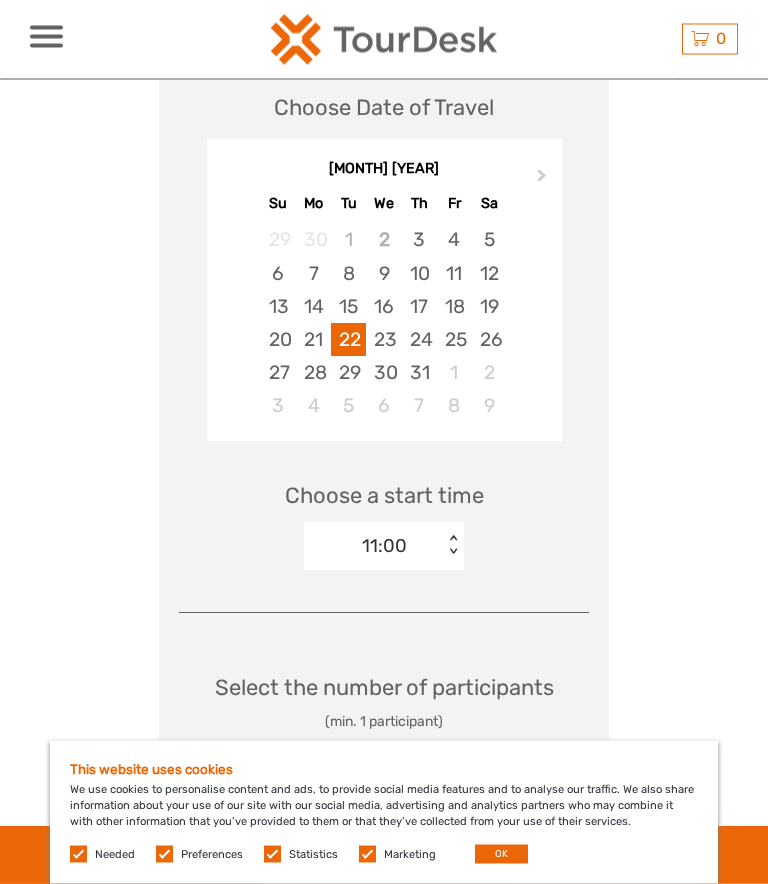 click on "29" at bounding box center [348, 373] 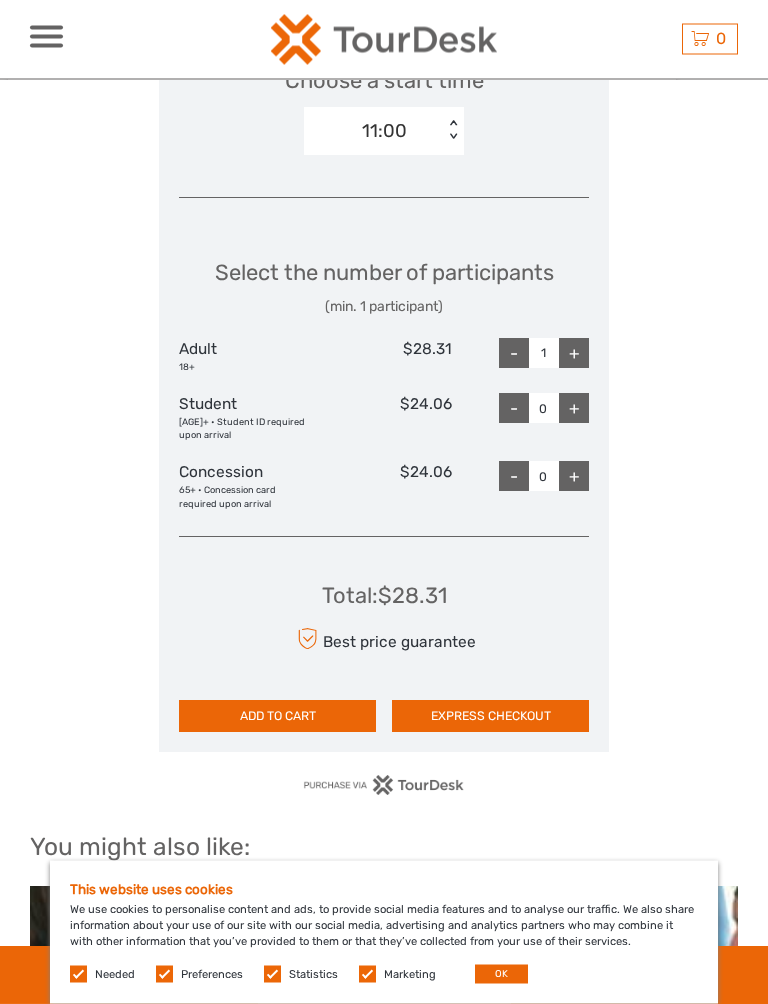 scroll, scrollTop: 2287, scrollLeft: 0, axis: vertical 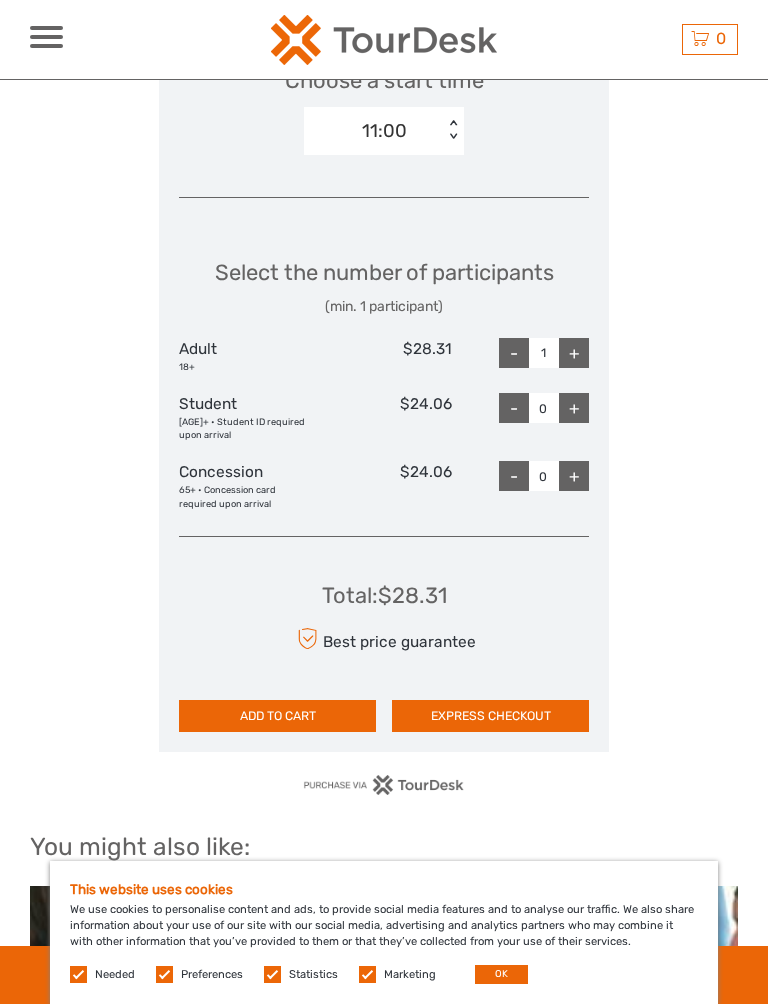 click on "-" at bounding box center [514, 353] 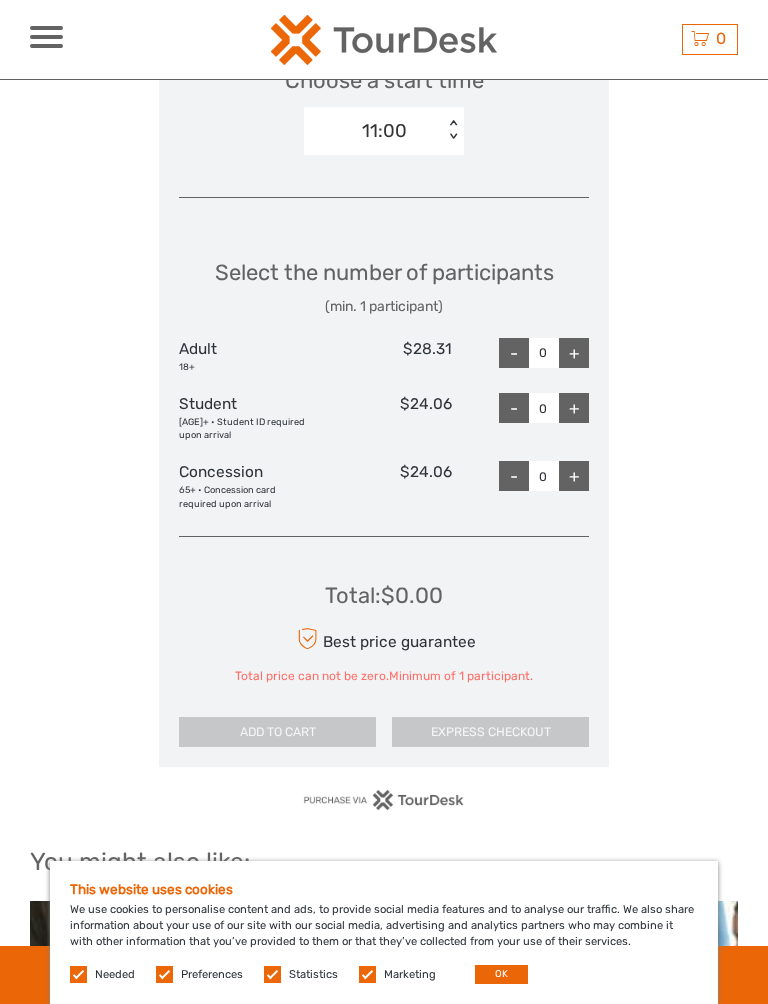 click on "+" at bounding box center [574, 353] 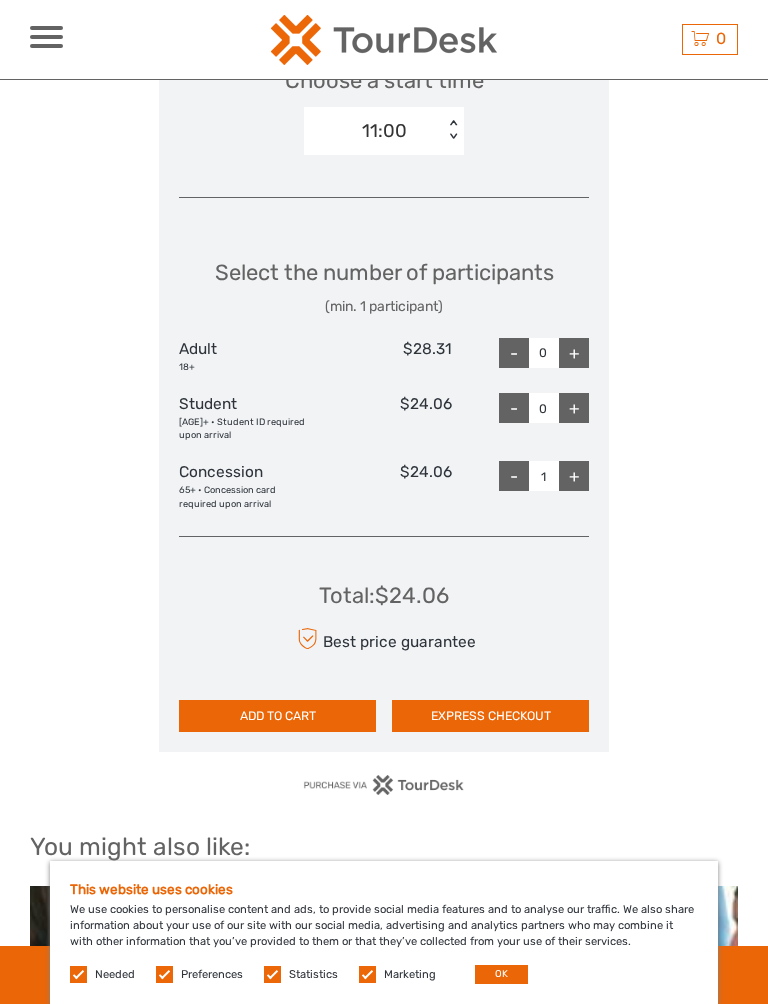 click on "+" at bounding box center (574, 353) 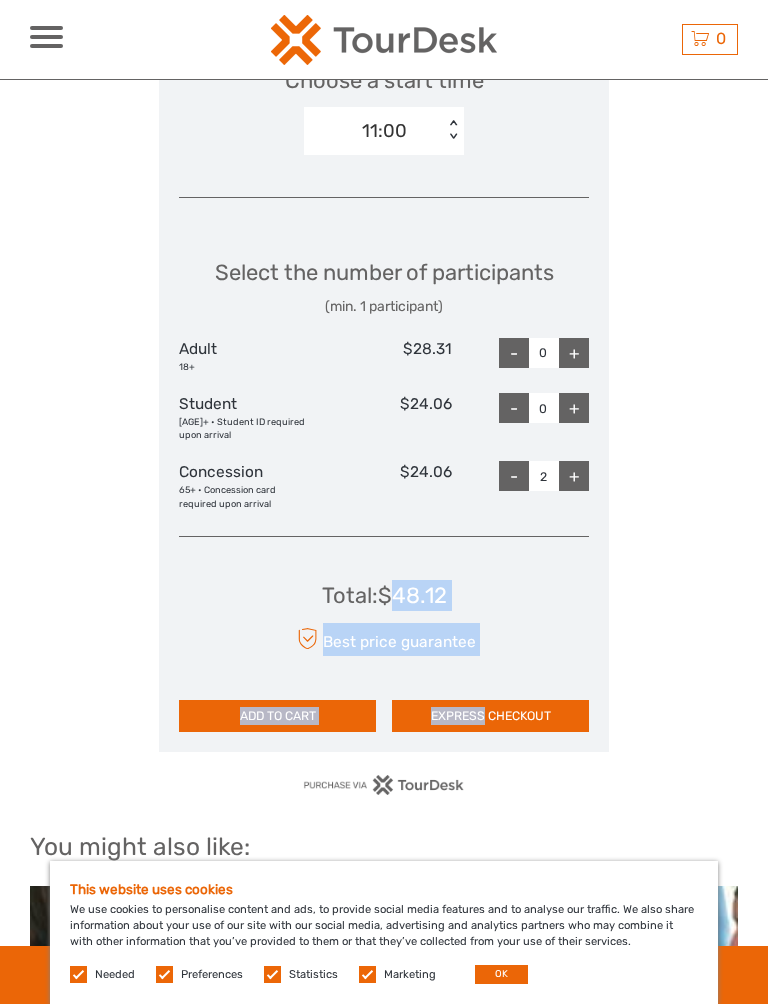 click on "Choose Date of Travel Next Month July 2025 Su Mo Tu We Th Fr Sa 29 30 1 2 3 4 5 6 7 8 9 10 11 12 13 14 15 16 17 18 19 20 21 22 23 24 25 26 27 28 29 30 31 1 2 3 4 5 6 7 8 9 Choose a start time 11:00 < > Select the number of participants (min. 1 participant) Adult 18+ $28.31 - 0 + Student 18+ • Student ID required upon arrival $24.06 - 0 + Concession 65+ • Concession card required upon arrival $24.06 - 2 + Total :  $48.12 Best price guarantee ADD TO CART EXPRESS CHECKOUT" at bounding box center [384, 190] 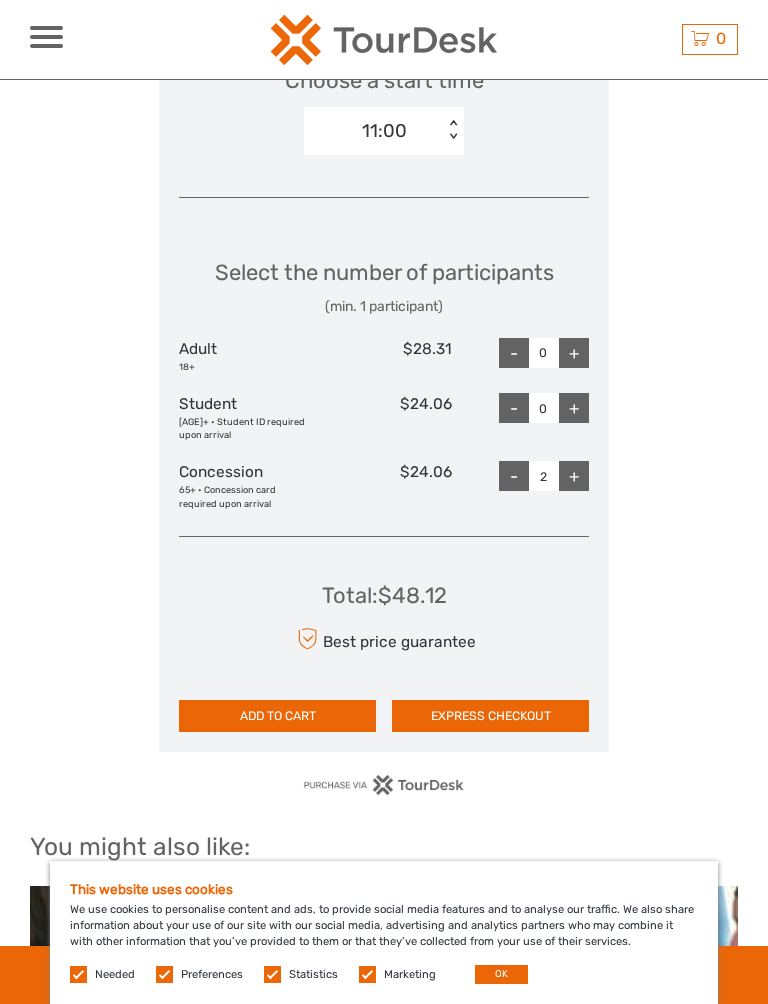 click on "ADD TO CART" at bounding box center (277, 716) 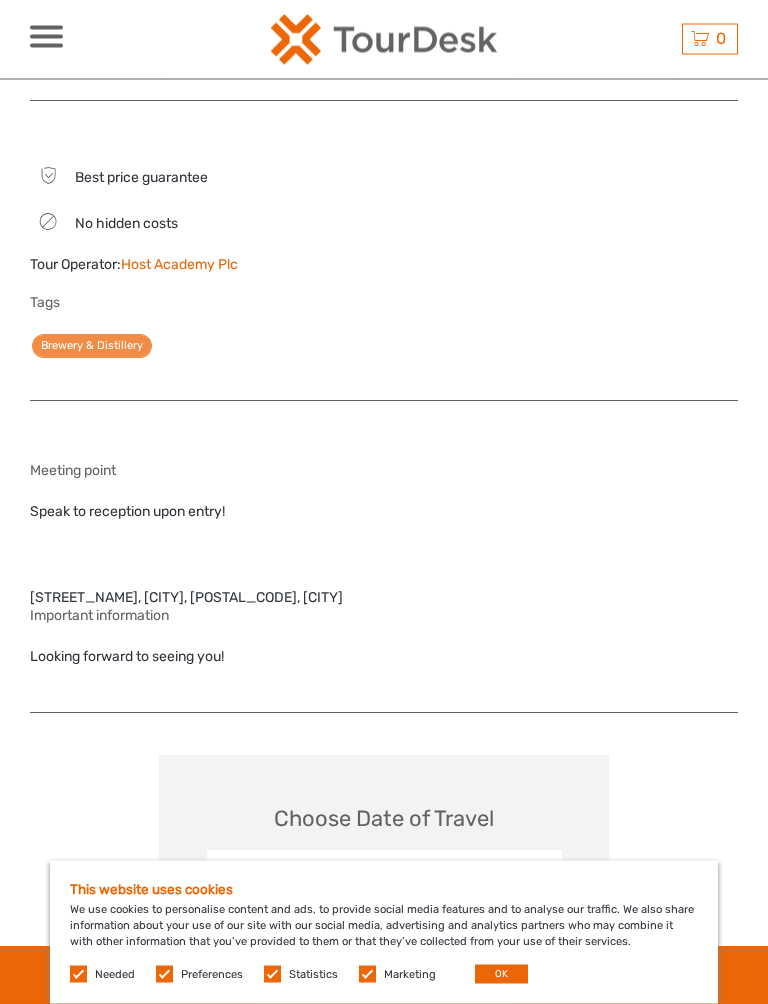 scroll, scrollTop: 1162, scrollLeft: 0, axis: vertical 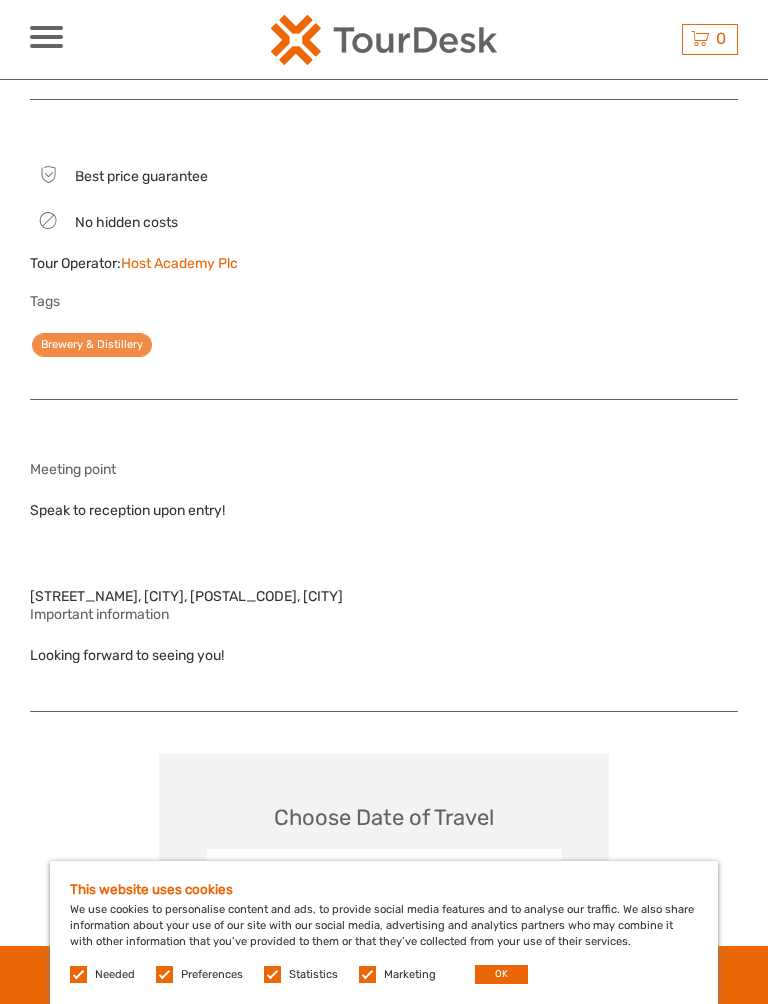 click on "Brewery & Distillery" at bounding box center (92, 345) 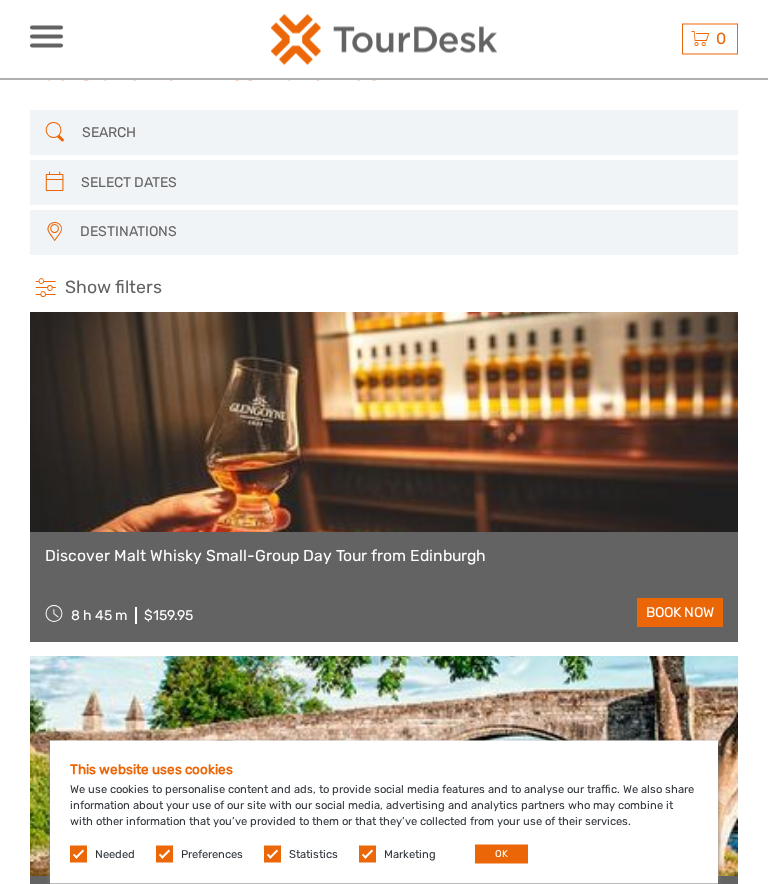 scroll, scrollTop: 0, scrollLeft: 0, axis: both 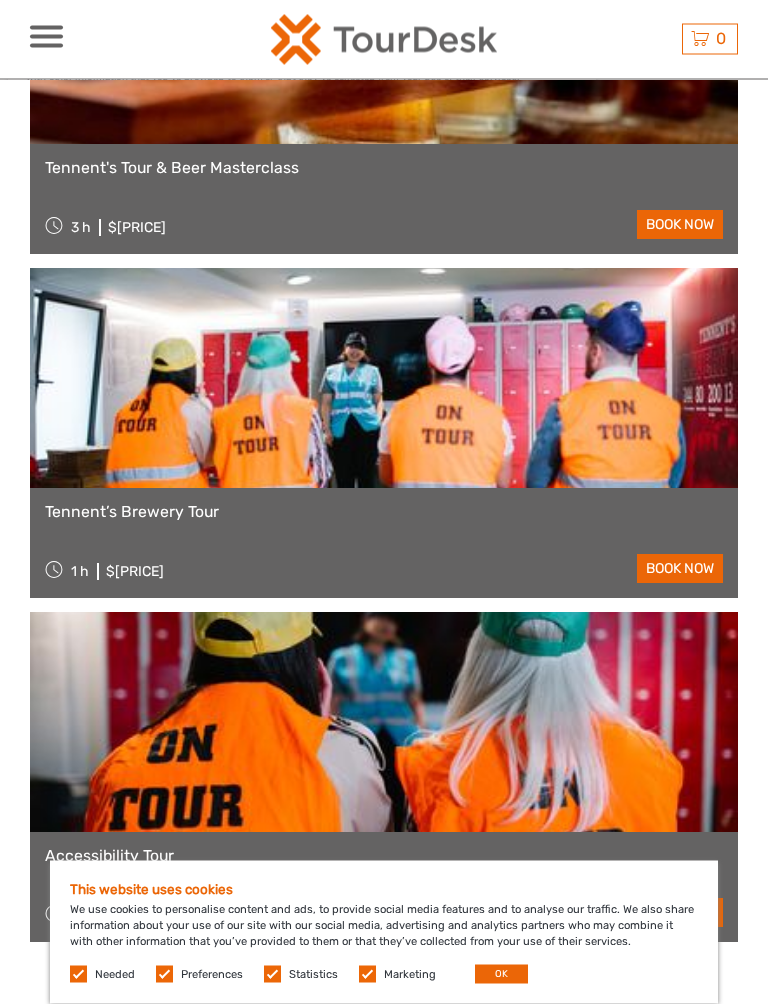 click on "book now" at bounding box center (680, 569) 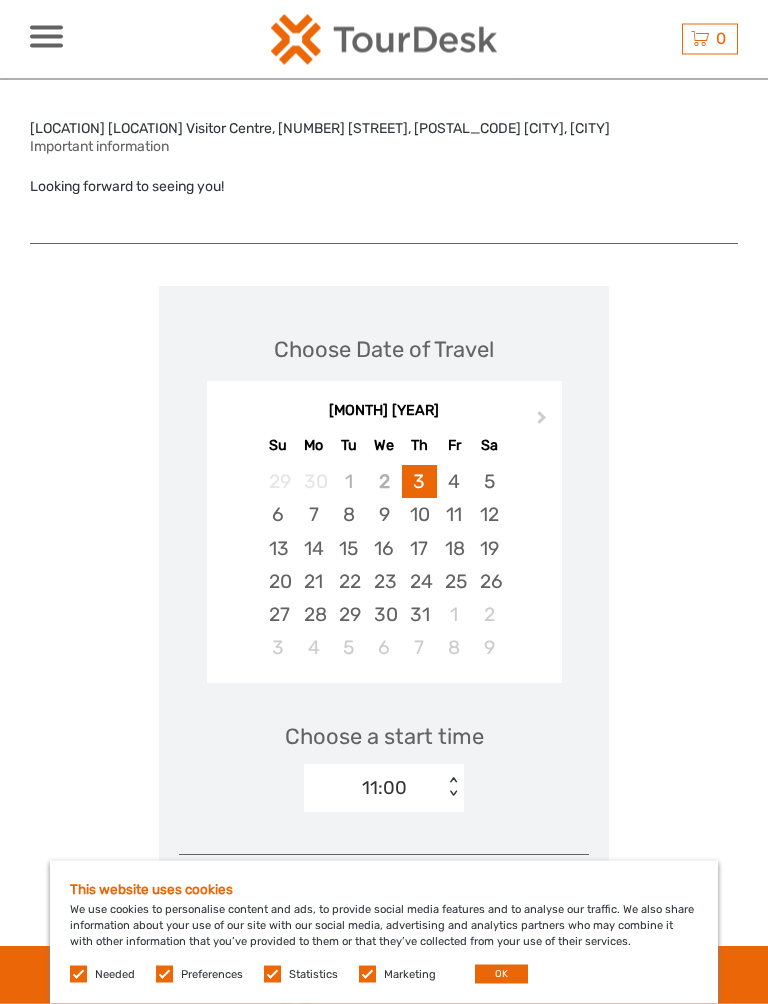 scroll, scrollTop: 1654, scrollLeft: 0, axis: vertical 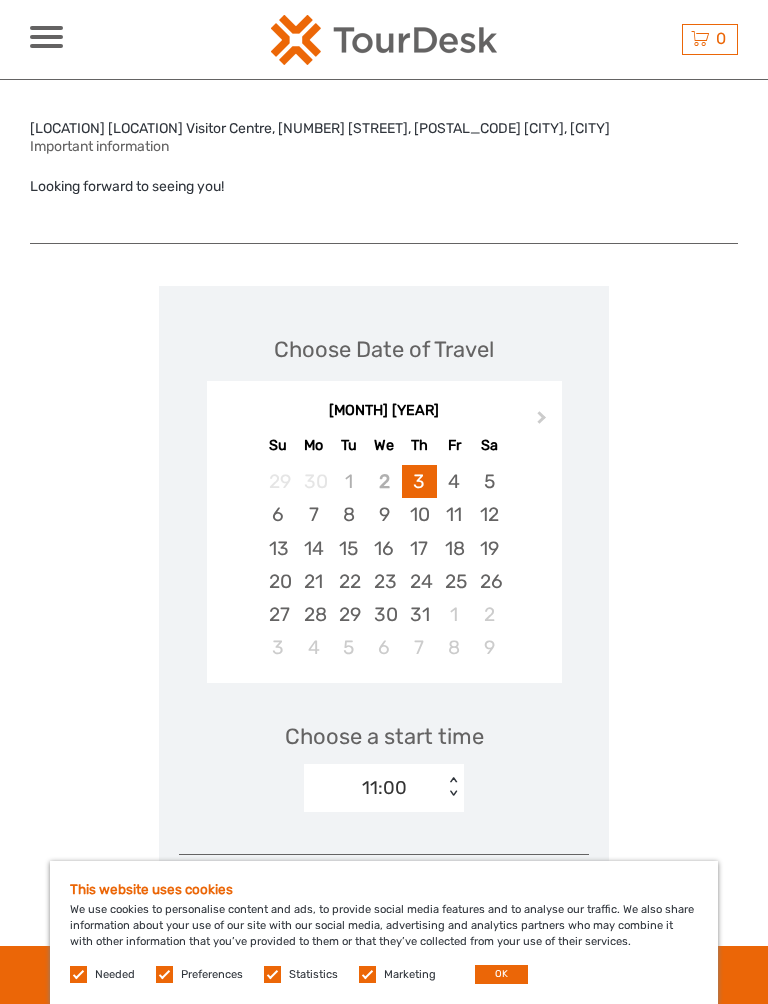 click on "31" at bounding box center [419, 614] 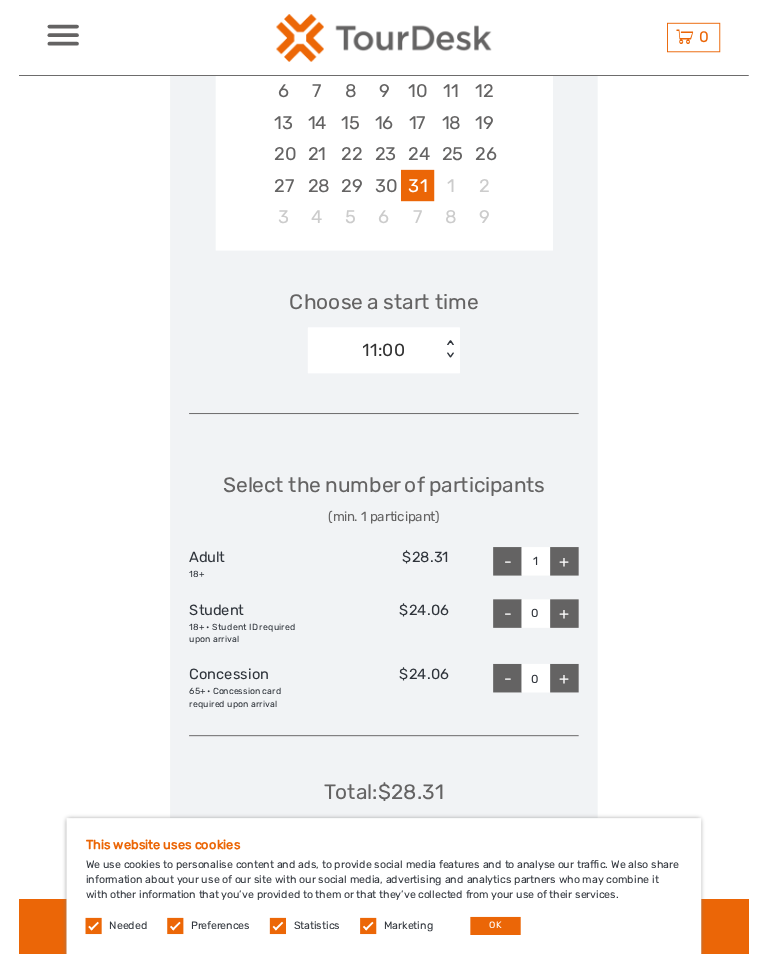 scroll, scrollTop: 2089, scrollLeft: 0, axis: vertical 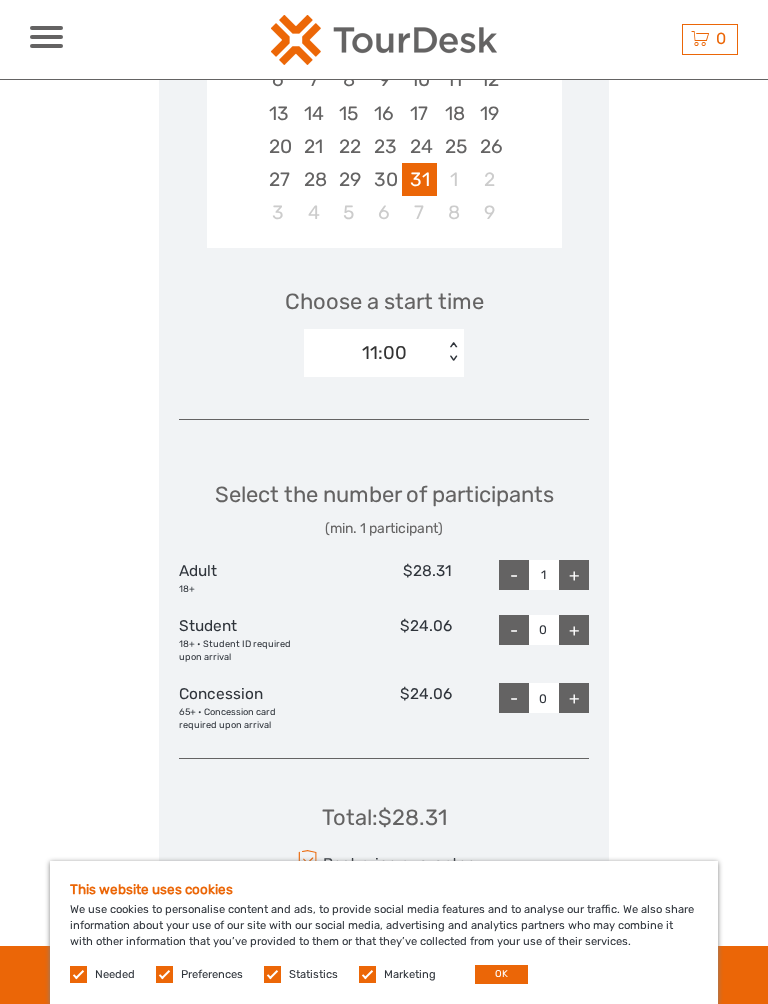 click on "1" at bounding box center (544, 575) 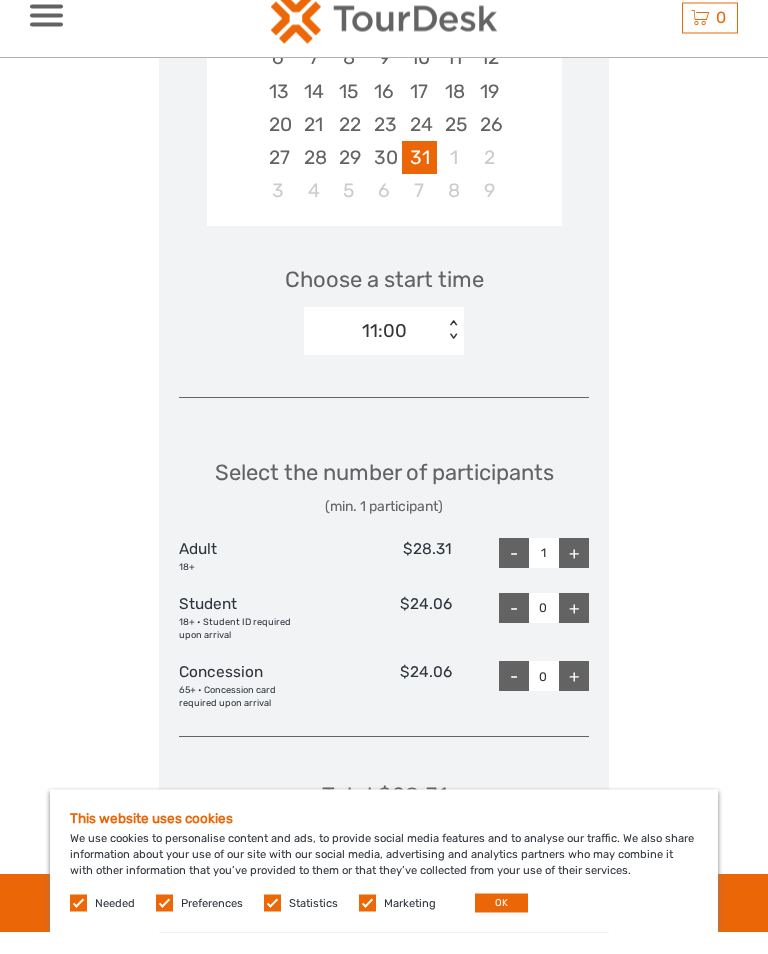 click on "-" at bounding box center (514, 575) 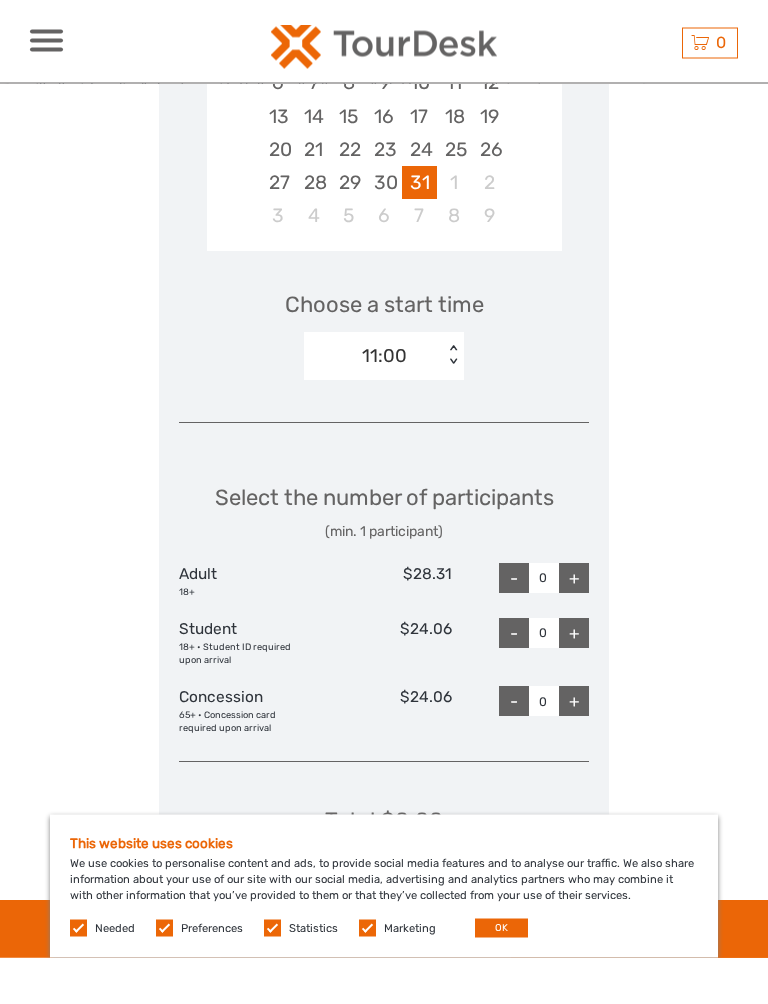 scroll, scrollTop: 2111, scrollLeft: 0, axis: vertical 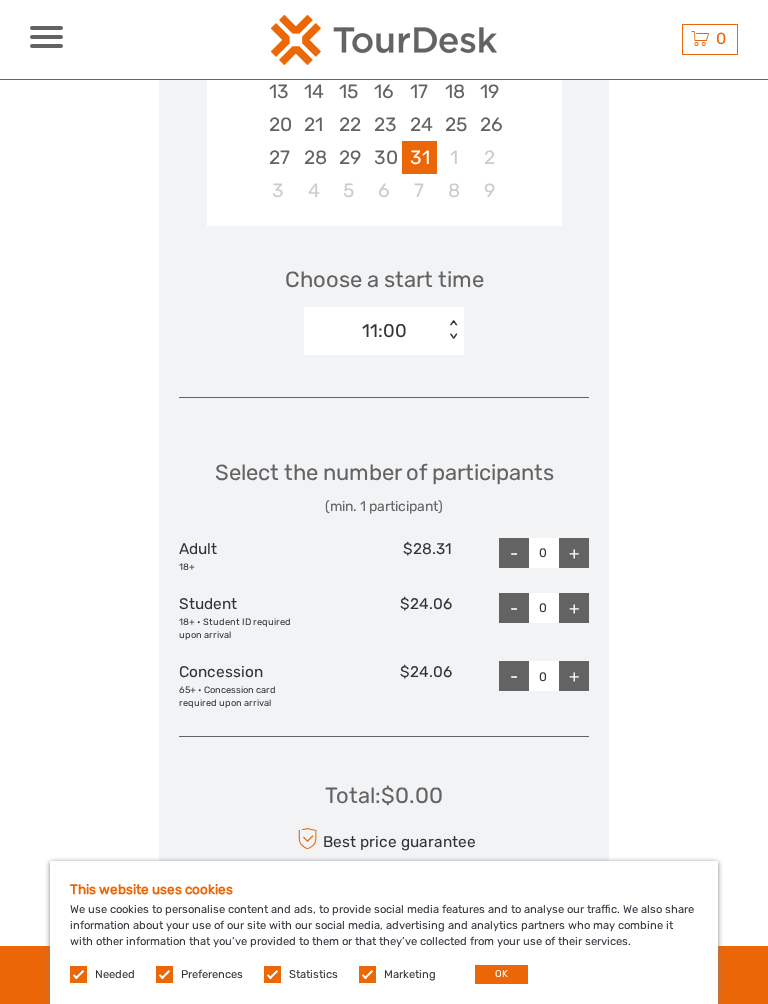 click on "+" at bounding box center (574, 553) 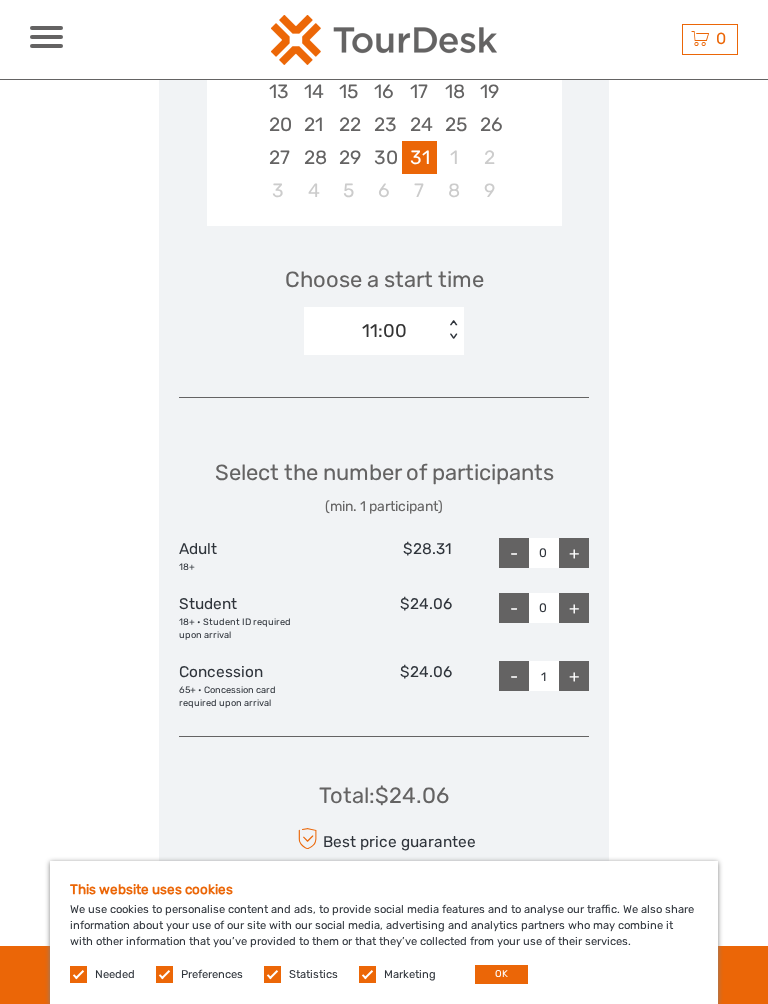 click on "+" at bounding box center [574, 553] 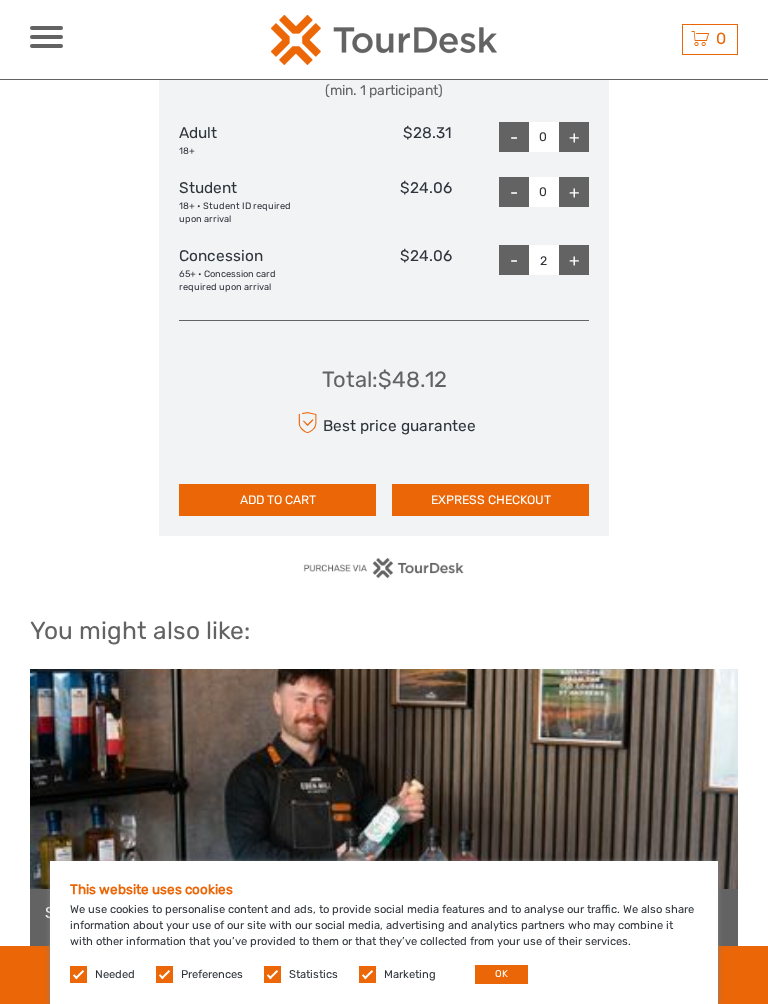 scroll, scrollTop: 2529, scrollLeft: 0, axis: vertical 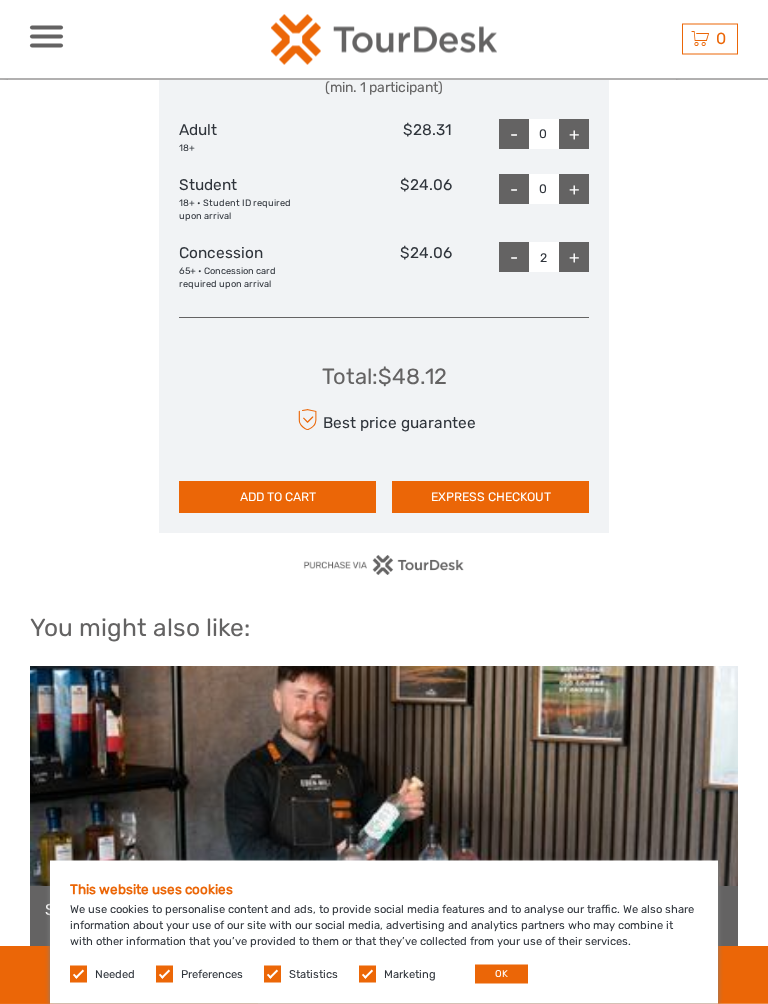 click on "ADD TO CART" at bounding box center (277, 498) 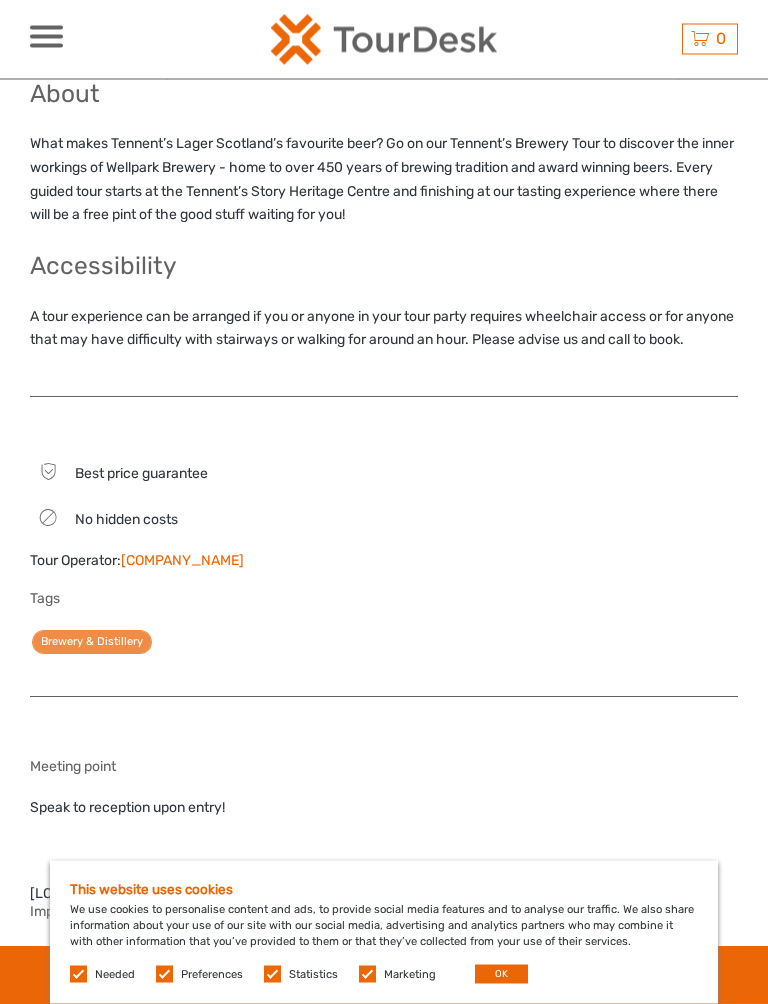 scroll, scrollTop: 891, scrollLeft: 0, axis: vertical 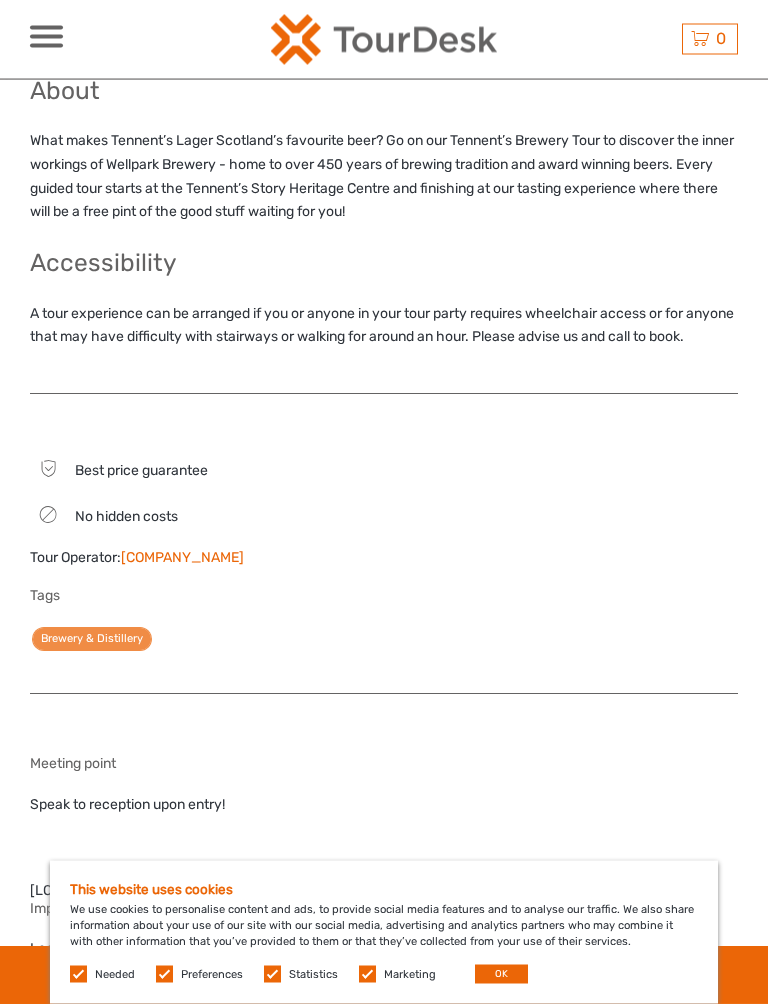 click on "Brewery & Distillery" at bounding box center (92, 640) 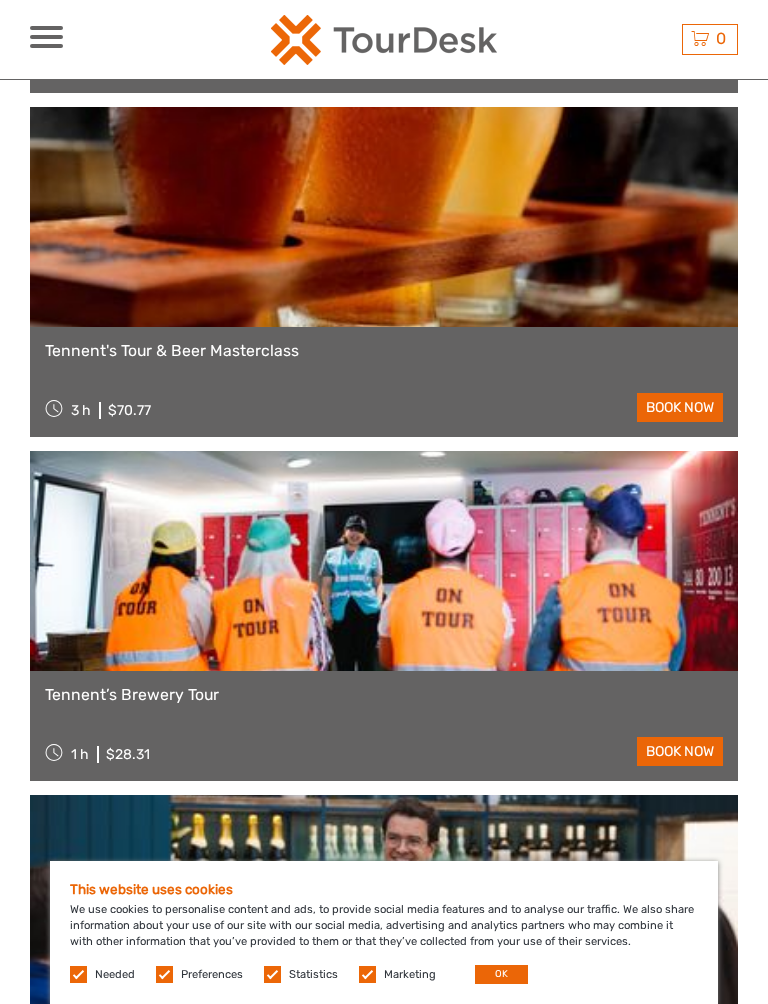 scroll, scrollTop: 2006, scrollLeft: 0, axis: vertical 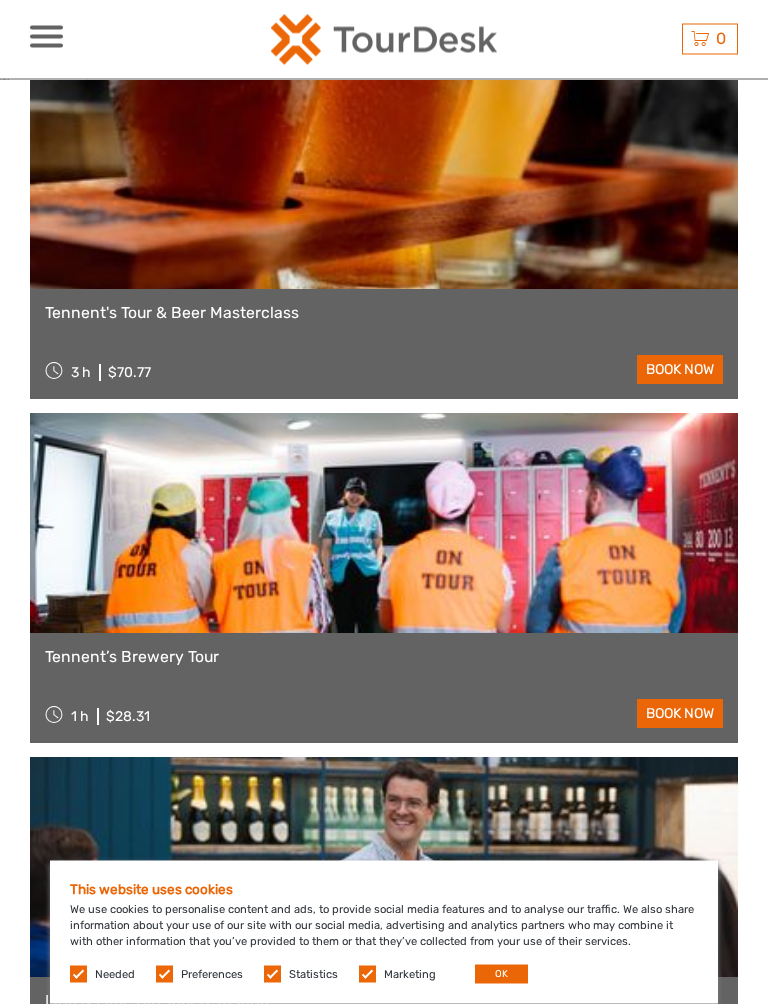 click on "book now" at bounding box center [680, 714] 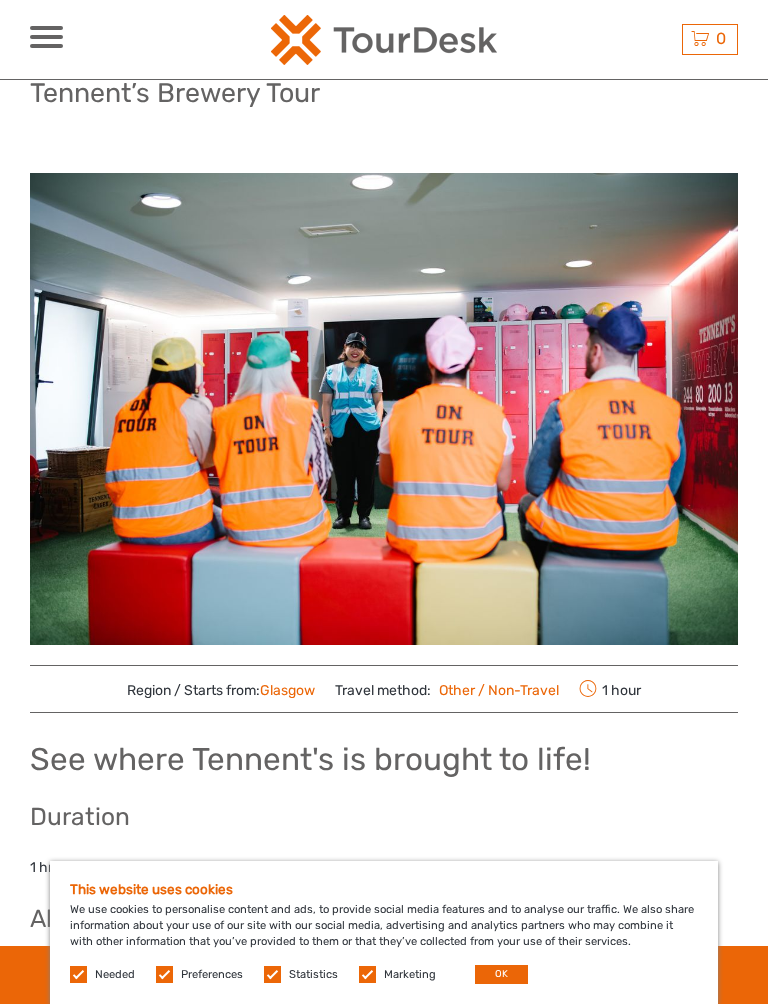 scroll, scrollTop: 71, scrollLeft: 0, axis: vertical 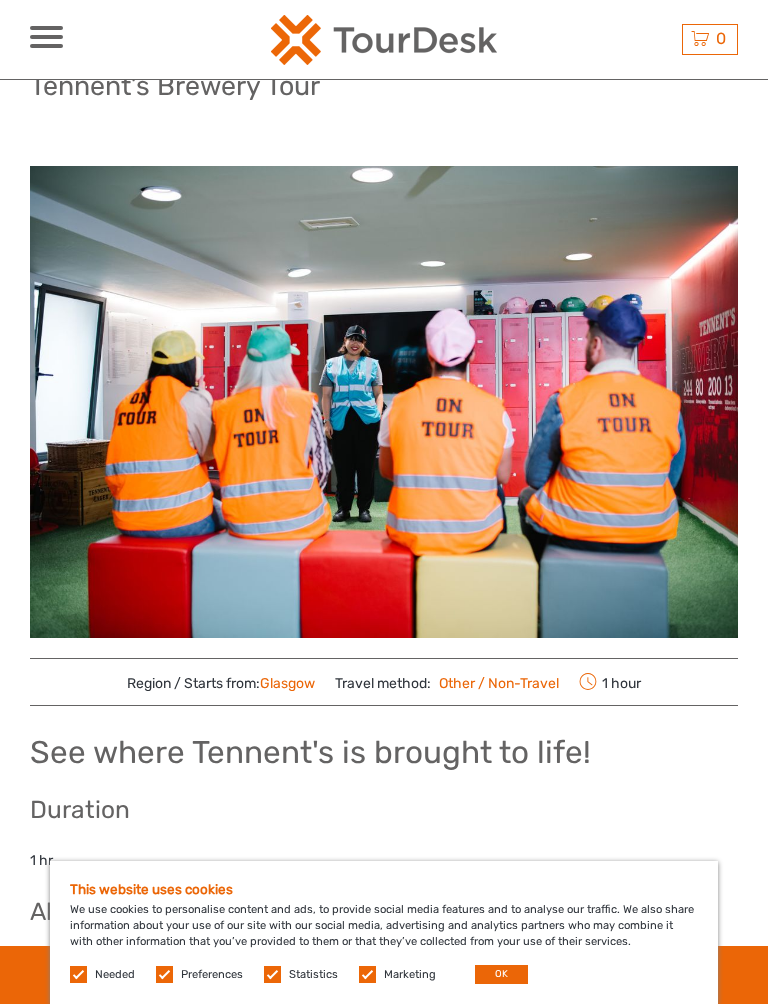 click on "OK" at bounding box center (501, 974) 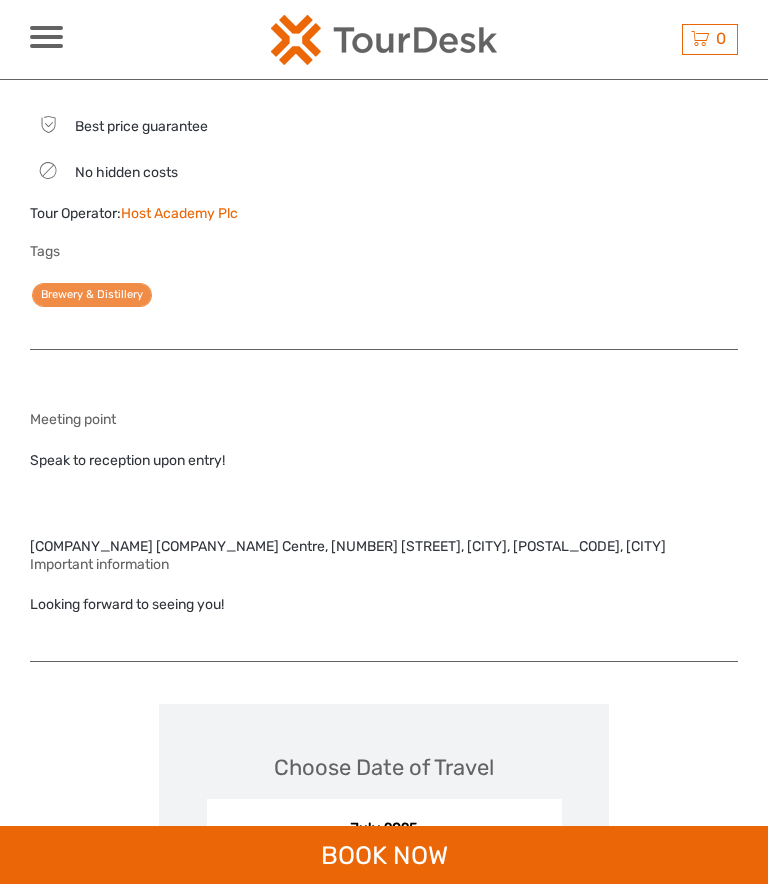 scroll, scrollTop: 1235, scrollLeft: 0, axis: vertical 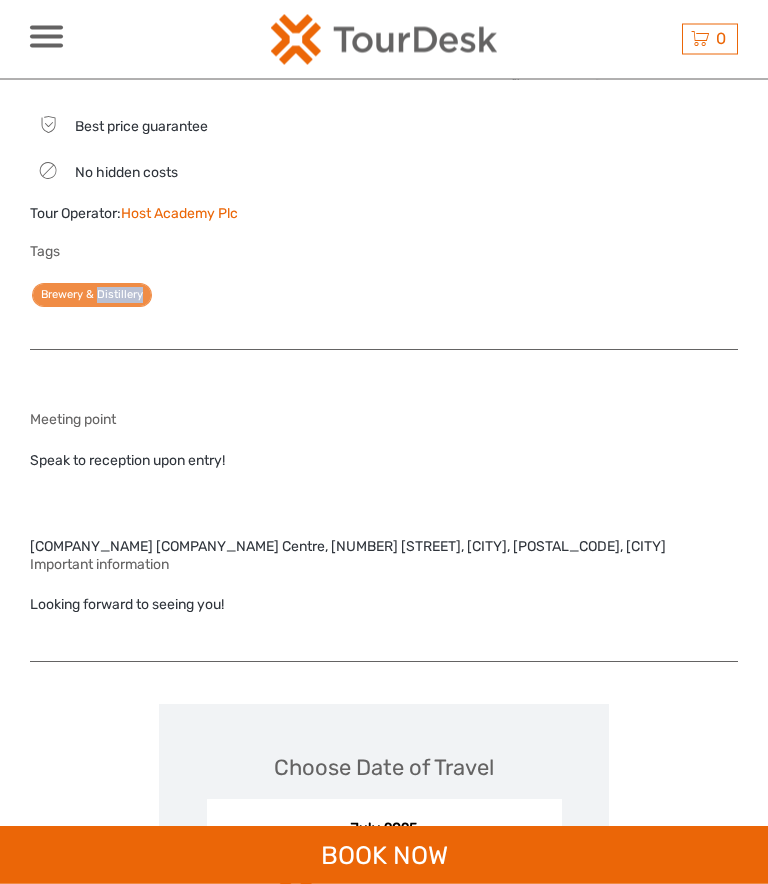 click on "Brewery & Distillery" at bounding box center [384, 296] 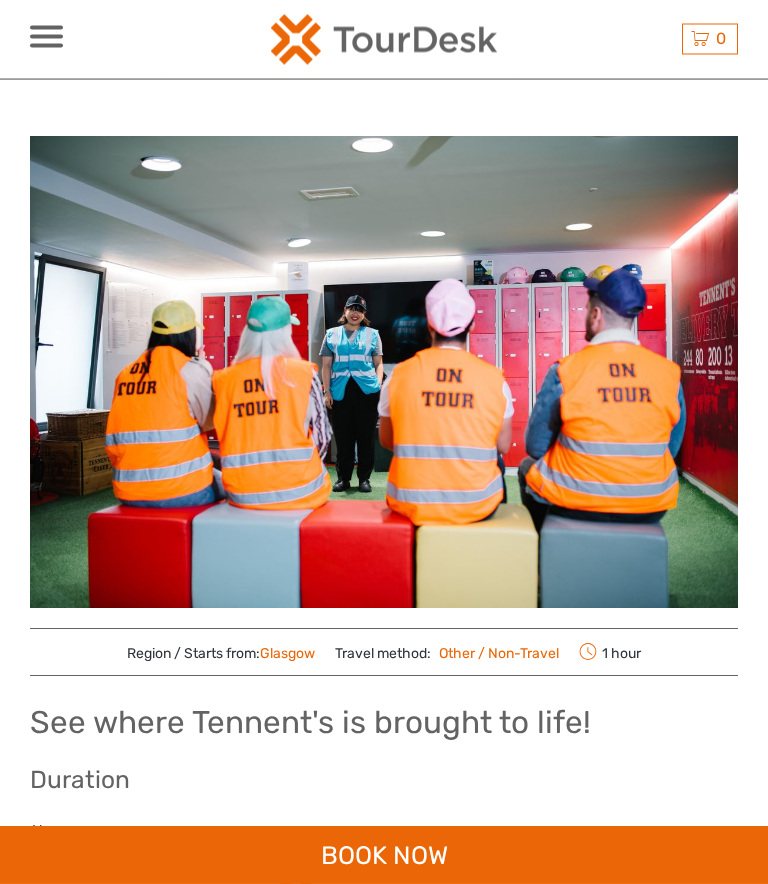 scroll, scrollTop: 0, scrollLeft: 0, axis: both 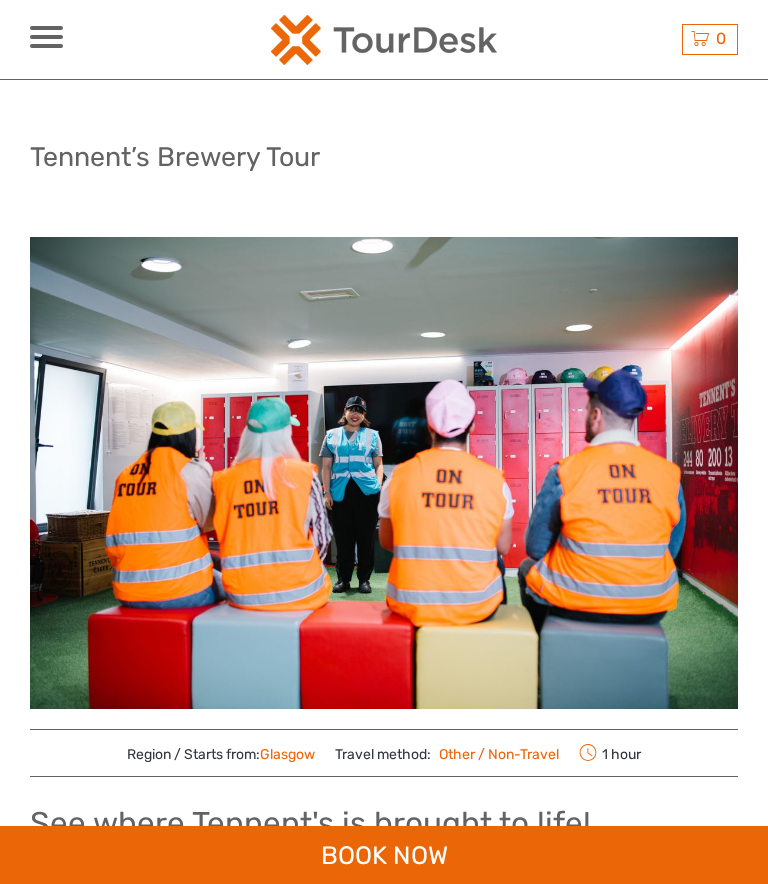 click at bounding box center [46, 37] 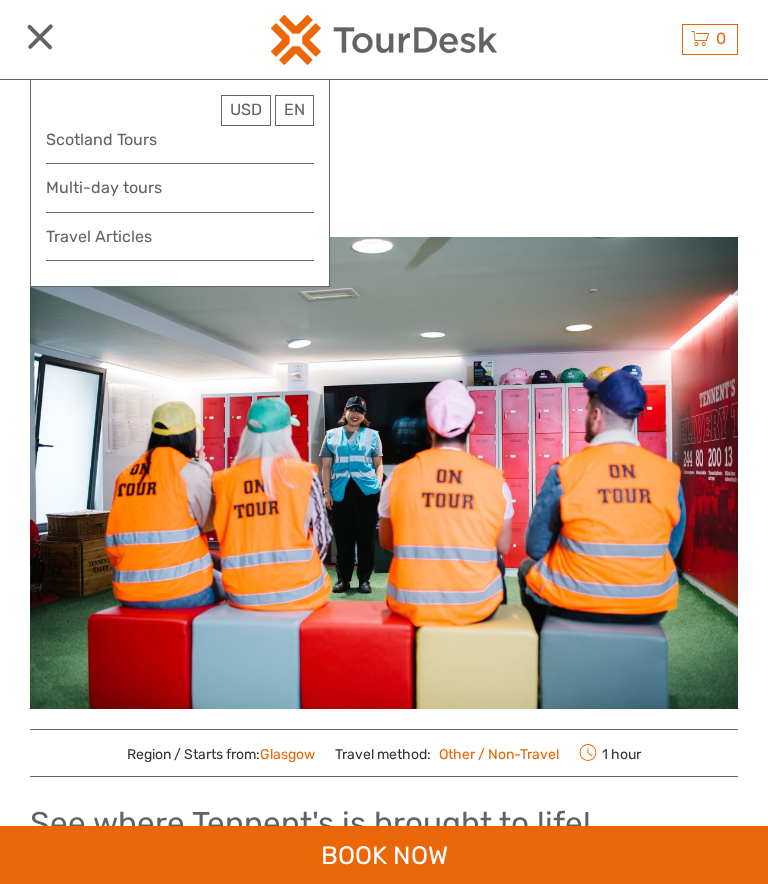 click on "Scotland Tours" at bounding box center [180, 139] 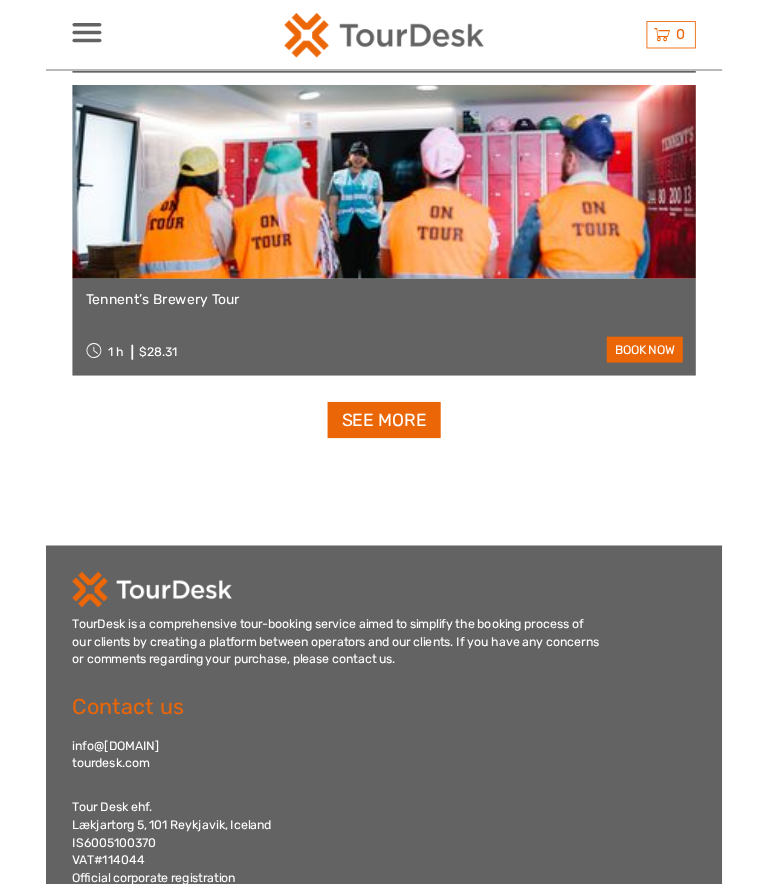 scroll, scrollTop: 6404, scrollLeft: 0, axis: vertical 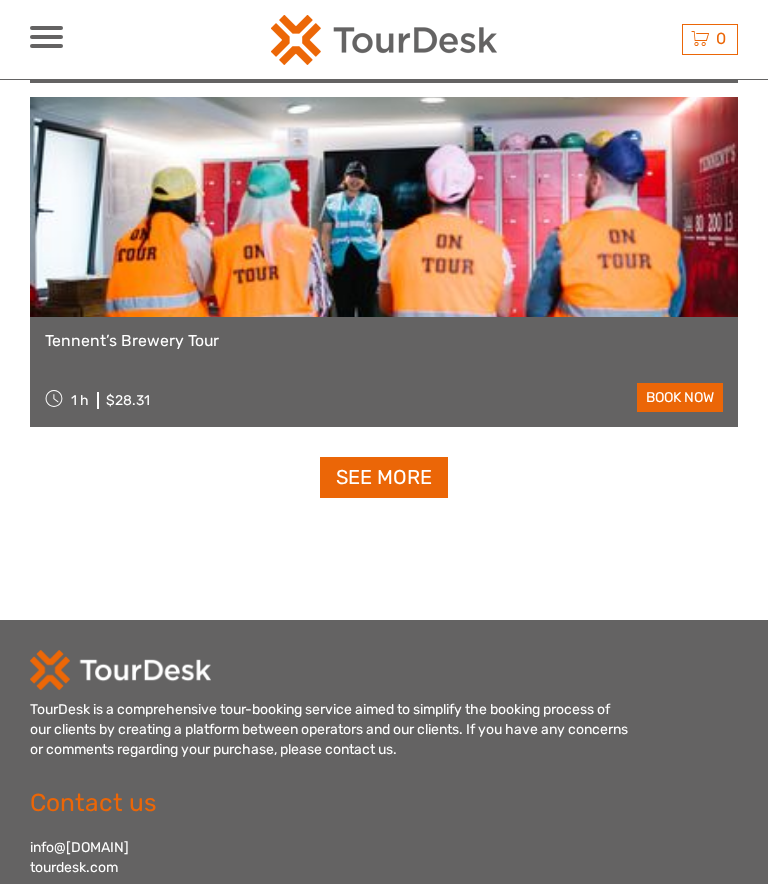 click on "Tennent’s Brewery Tour" at bounding box center [384, 341] 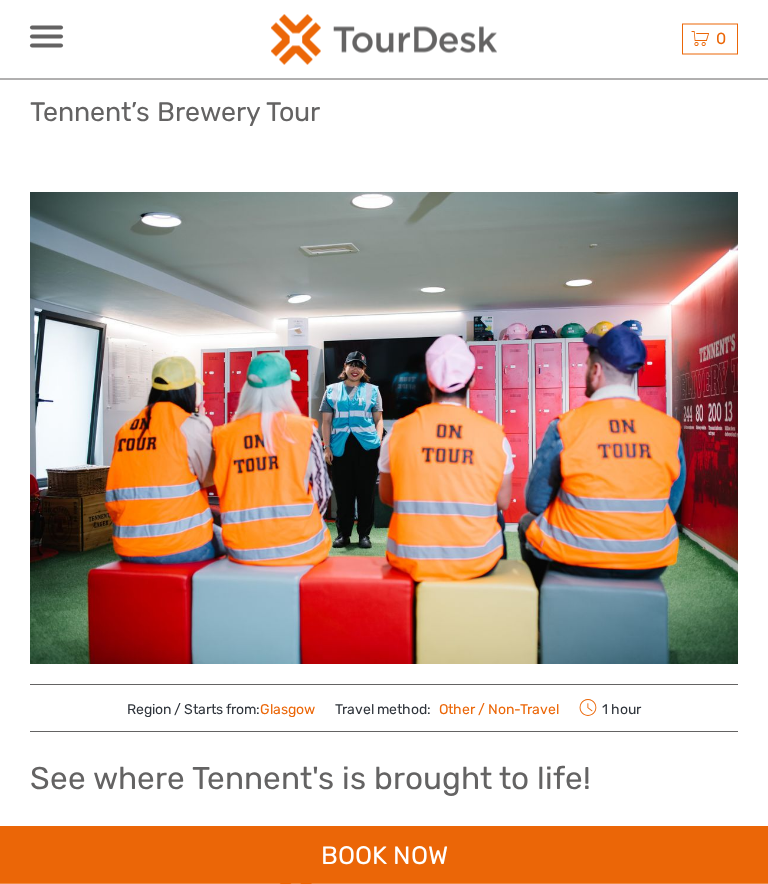 scroll, scrollTop: 0, scrollLeft: 0, axis: both 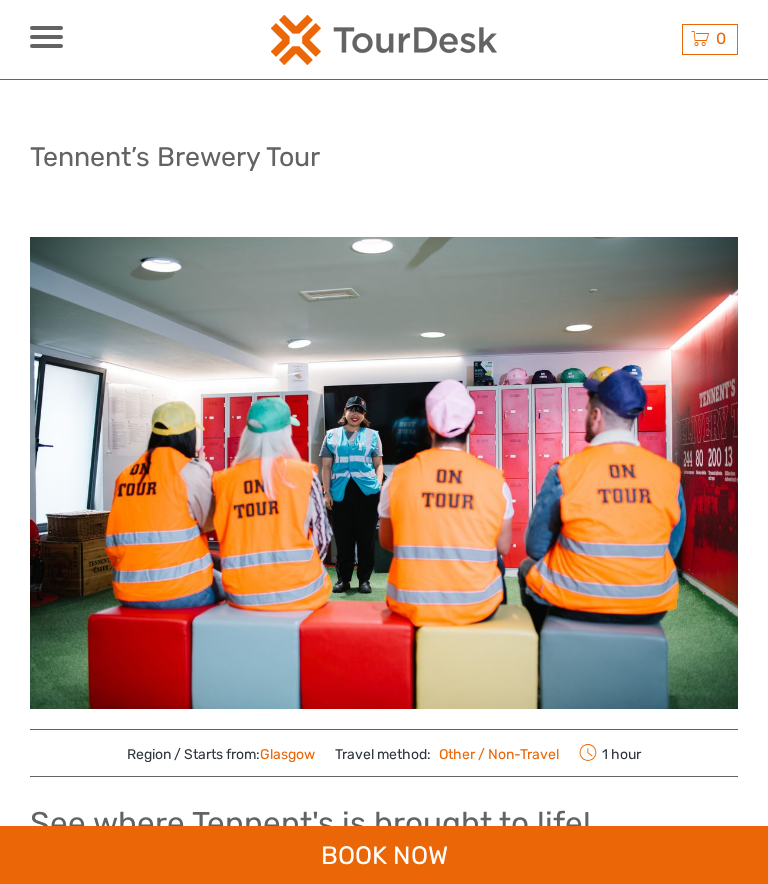 click at bounding box center (46, 37) 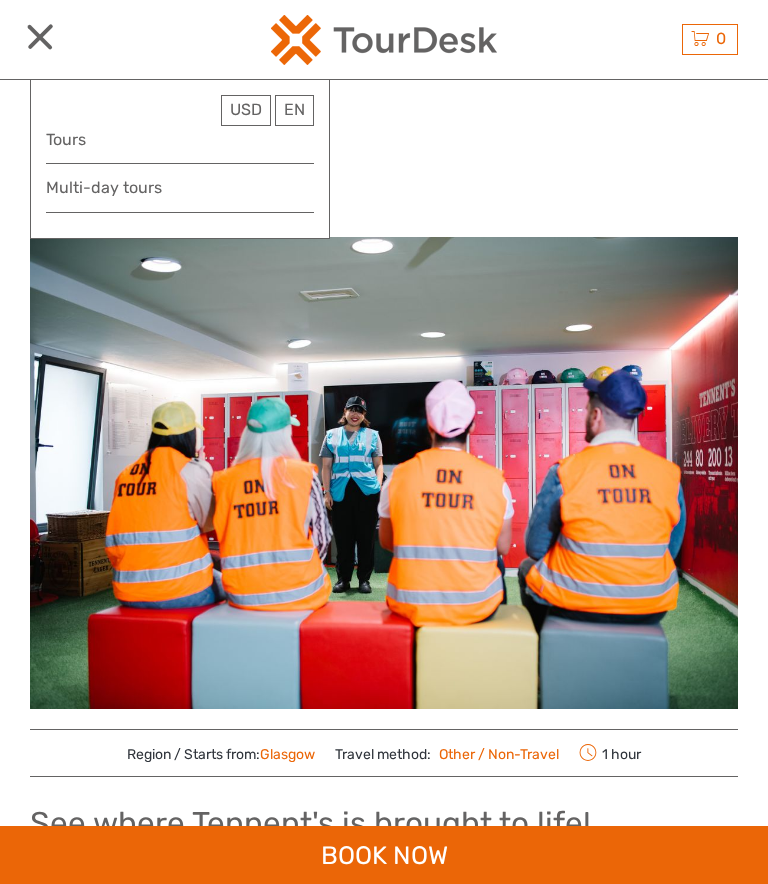 click on "Tours" at bounding box center (180, 139) 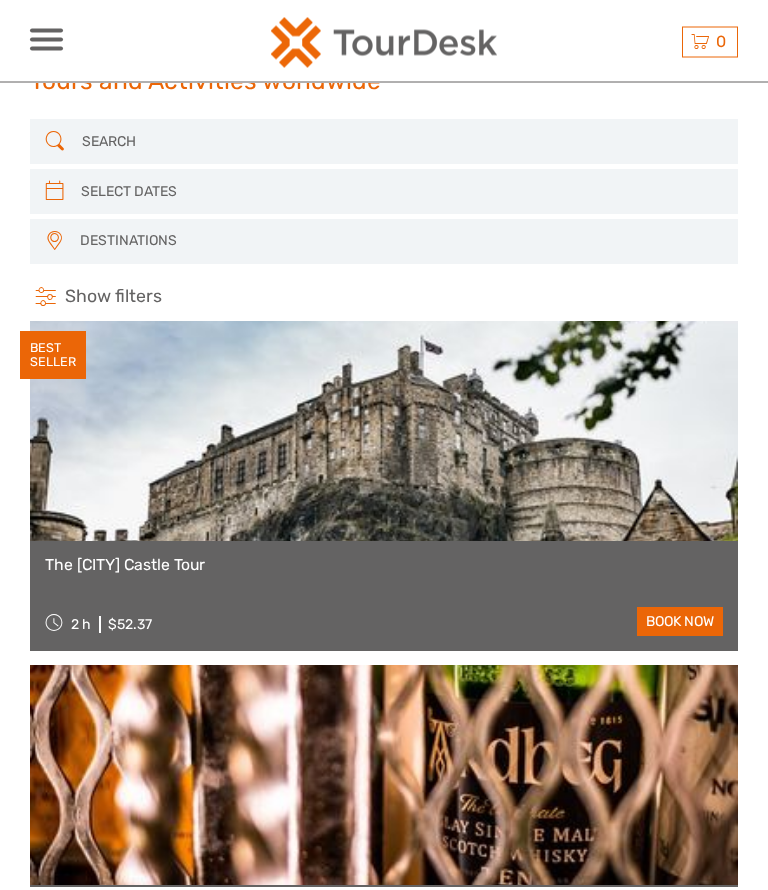 scroll, scrollTop: 0, scrollLeft: 0, axis: both 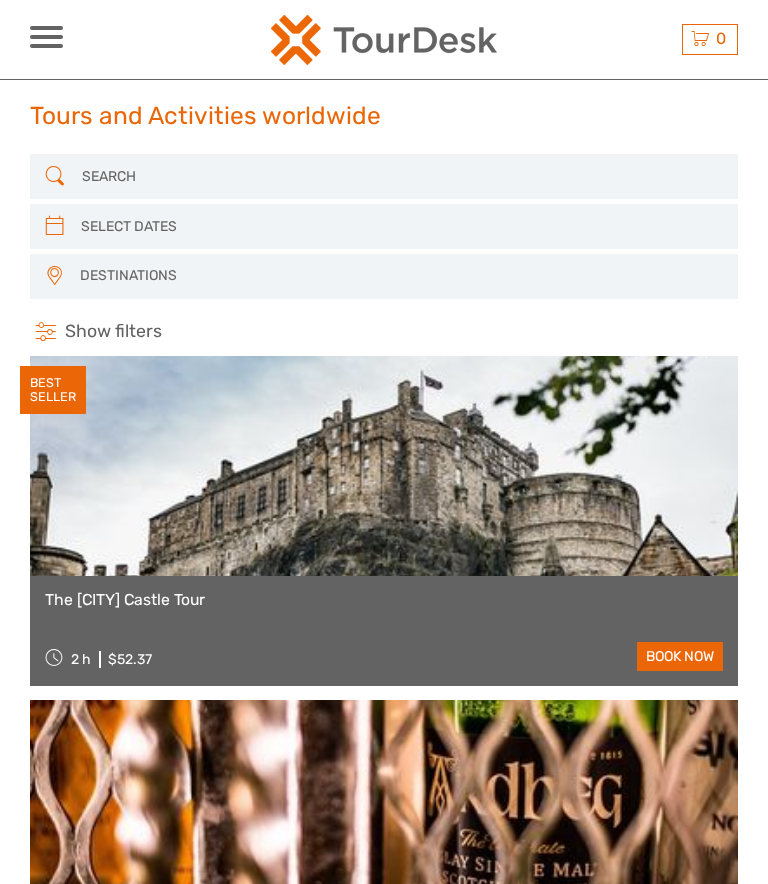 click at bounding box center [383, 176] 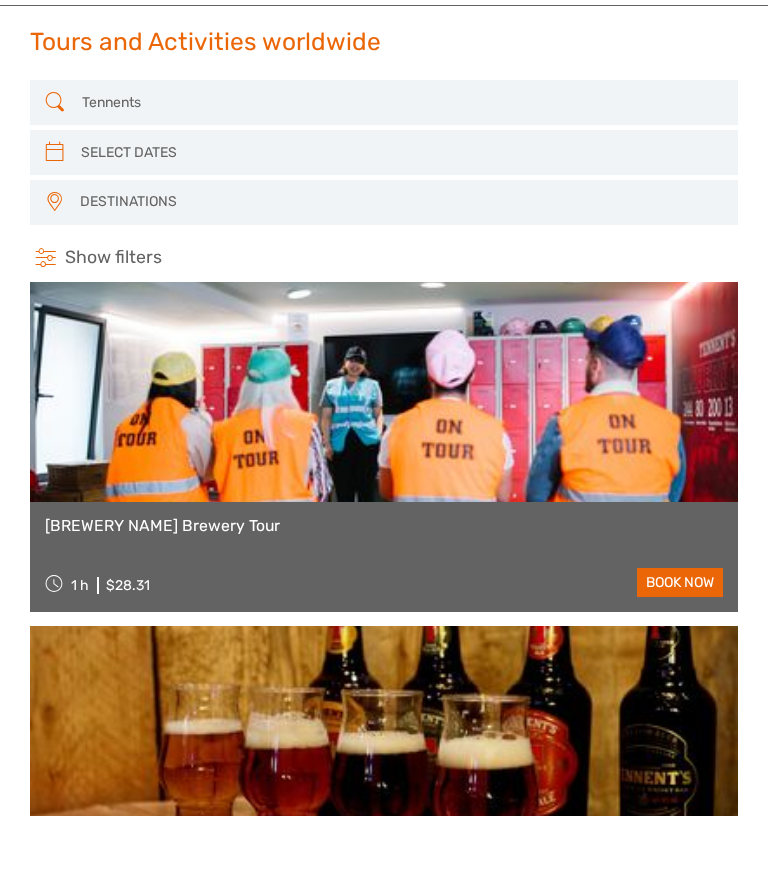 type on "Tennents" 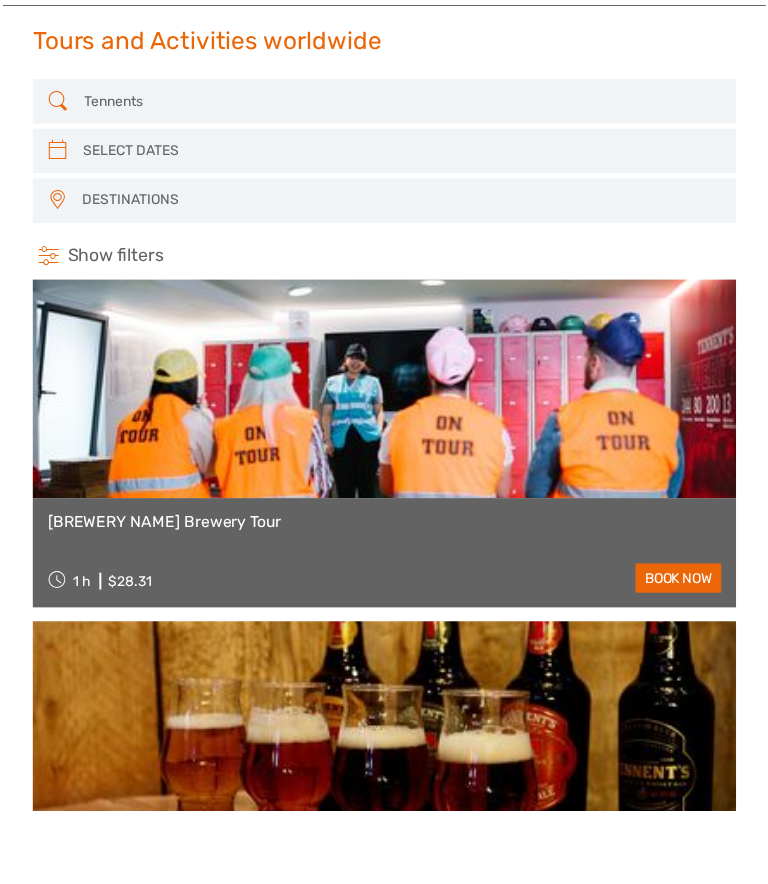 scroll, scrollTop: 74, scrollLeft: 0, axis: vertical 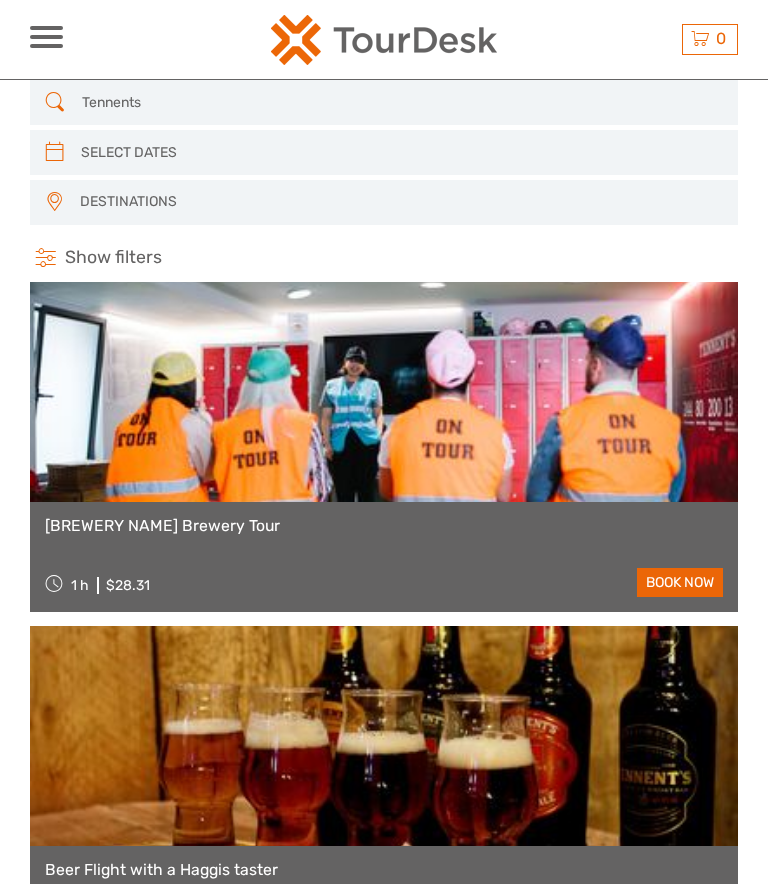 click on "[BREWERY NAME] Brewery Tour" at bounding box center (384, 526) 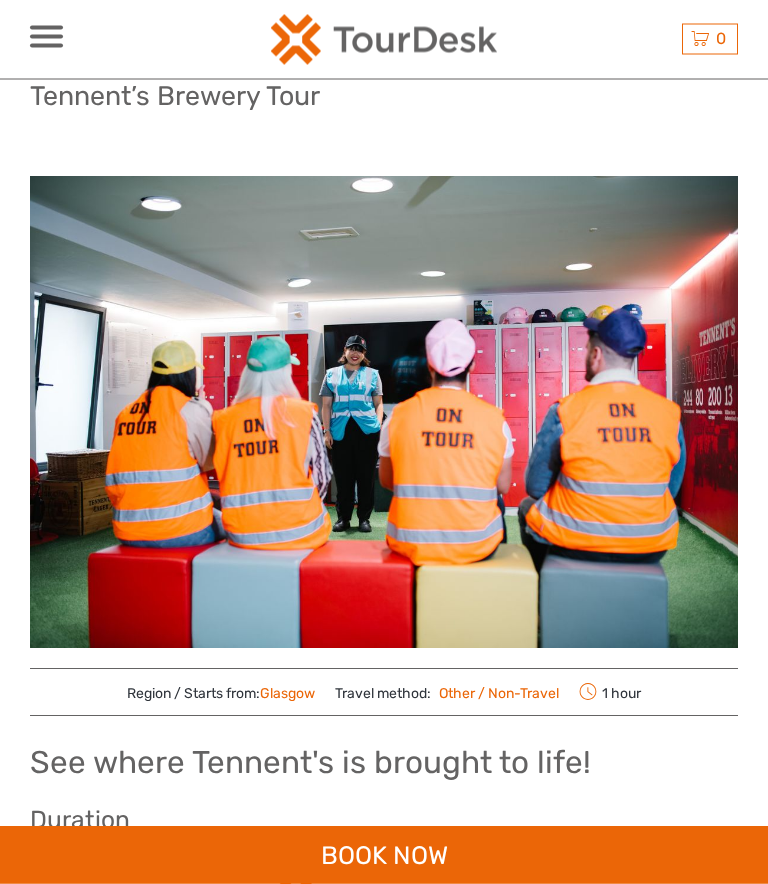 scroll, scrollTop: 0, scrollLeft: 0, axis: both 